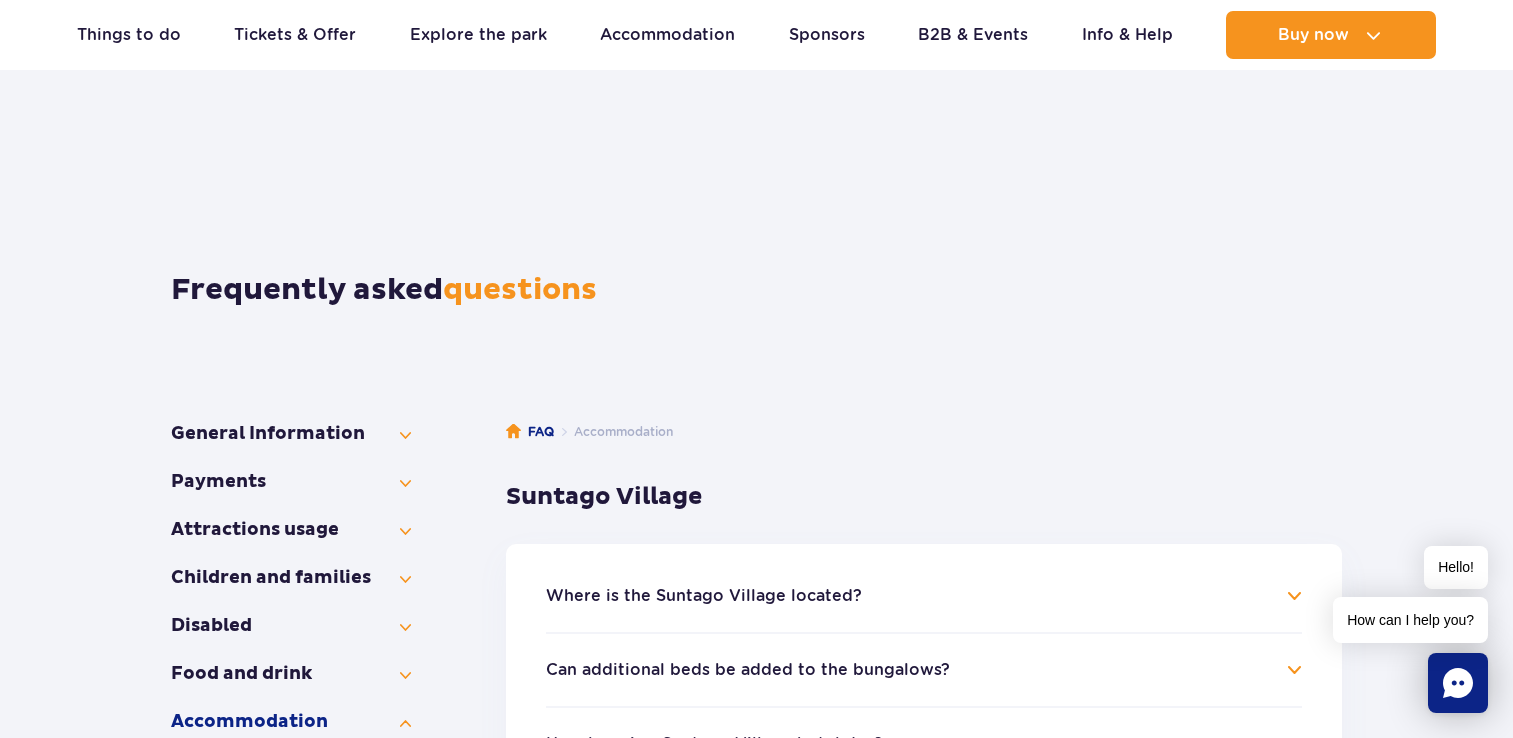 scroll, scrollTop: 200, scrollLeft: 0, axis: vertical 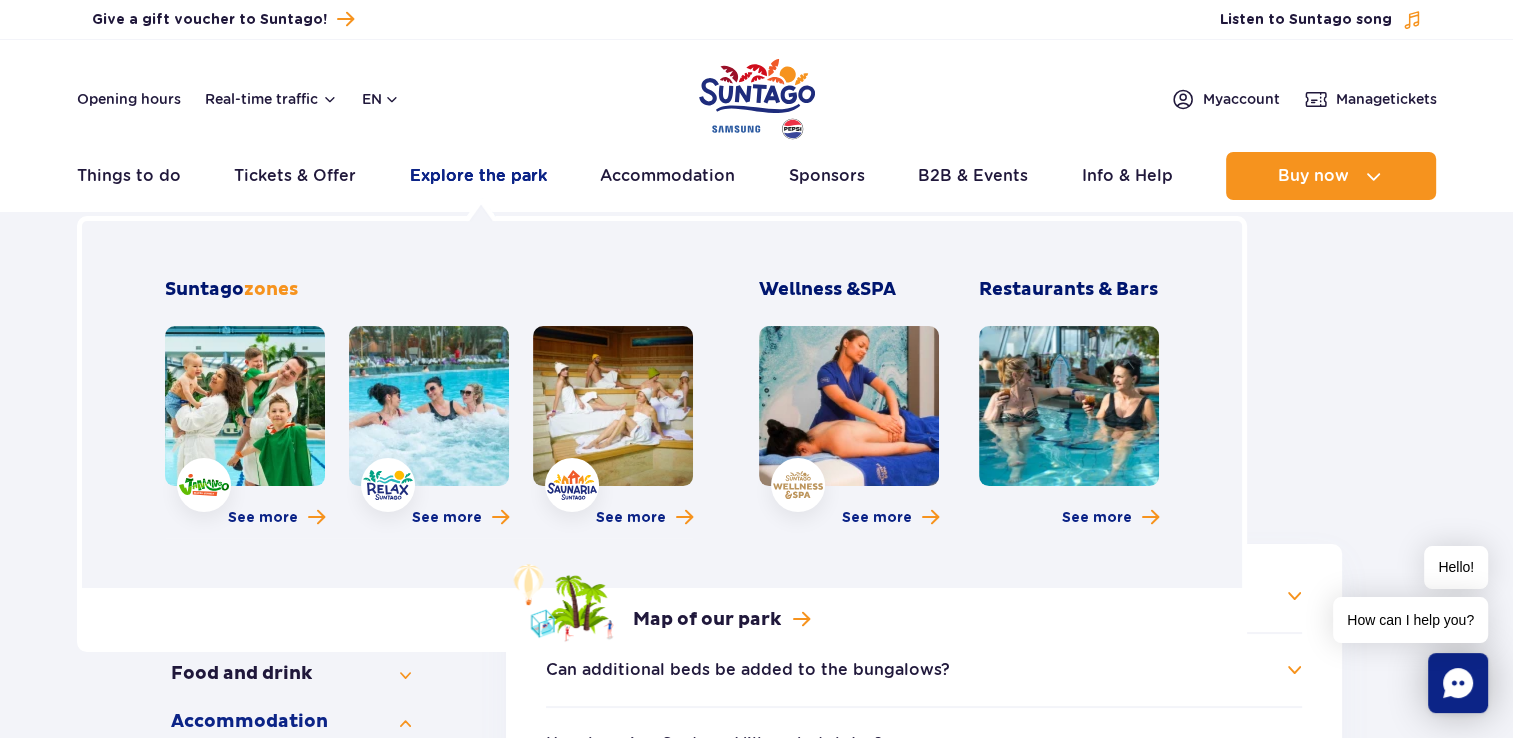 click on "Explore the park" at bounding box center [478, 176] 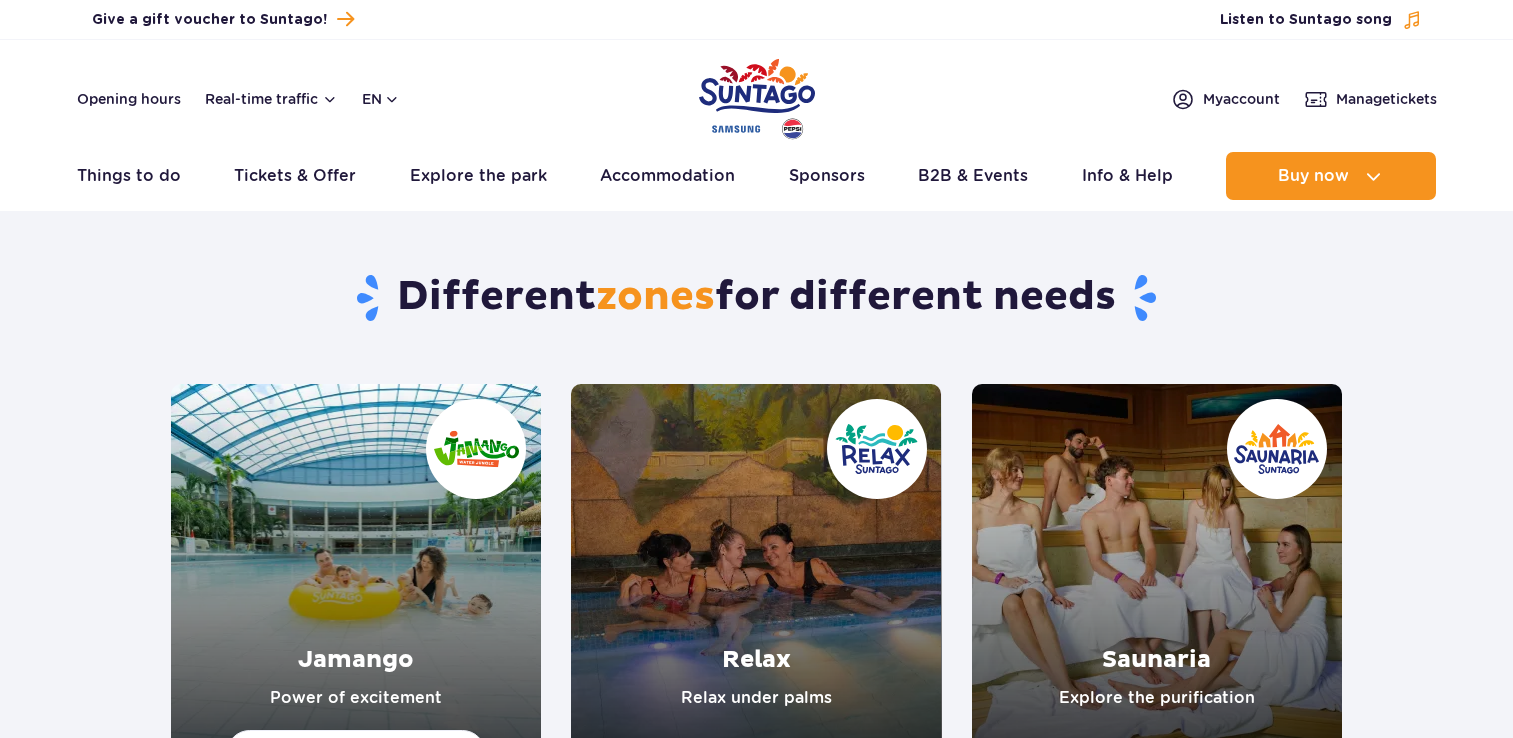 scroll, scrollTop: 0, scrollLeft: 0, axis: both 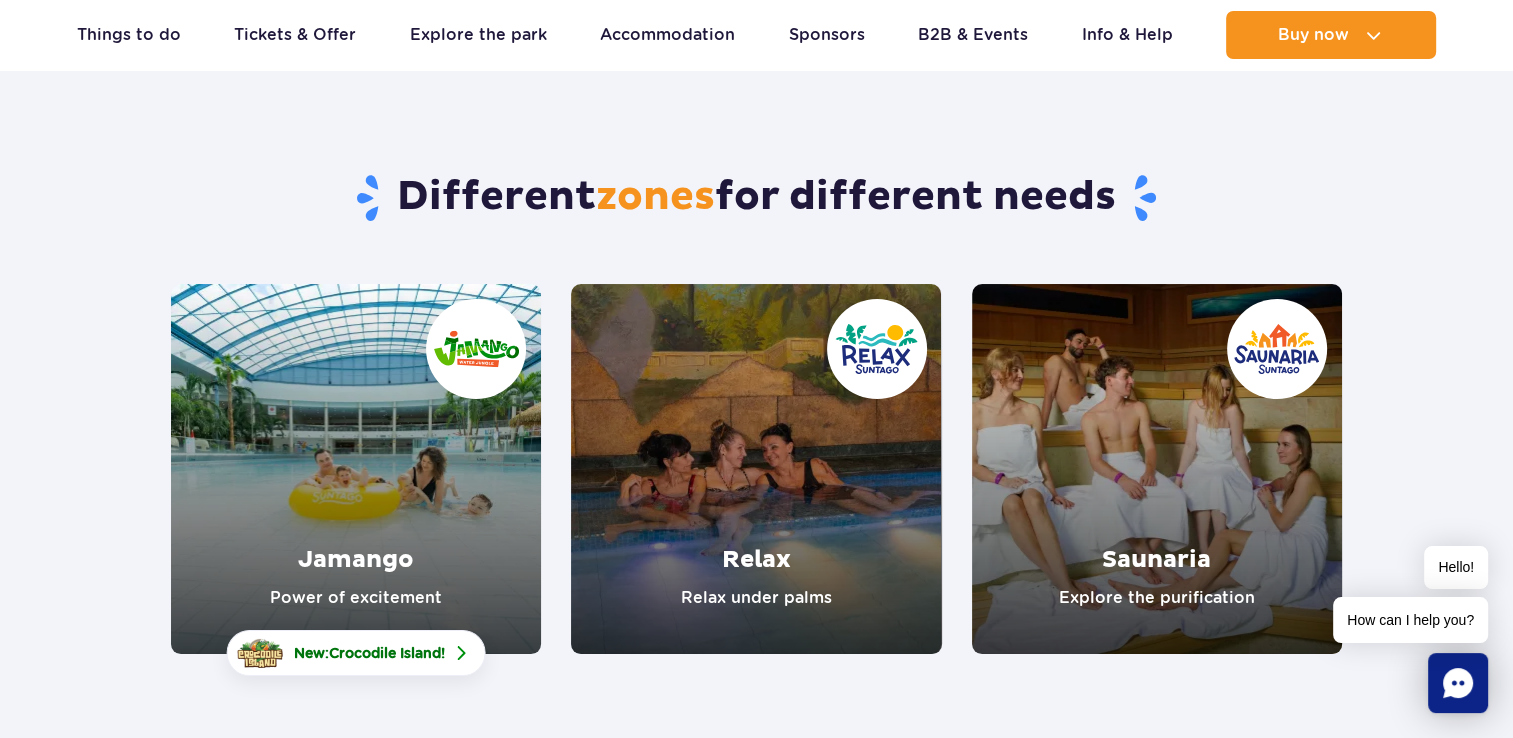 click at bounding box center [356, 469] 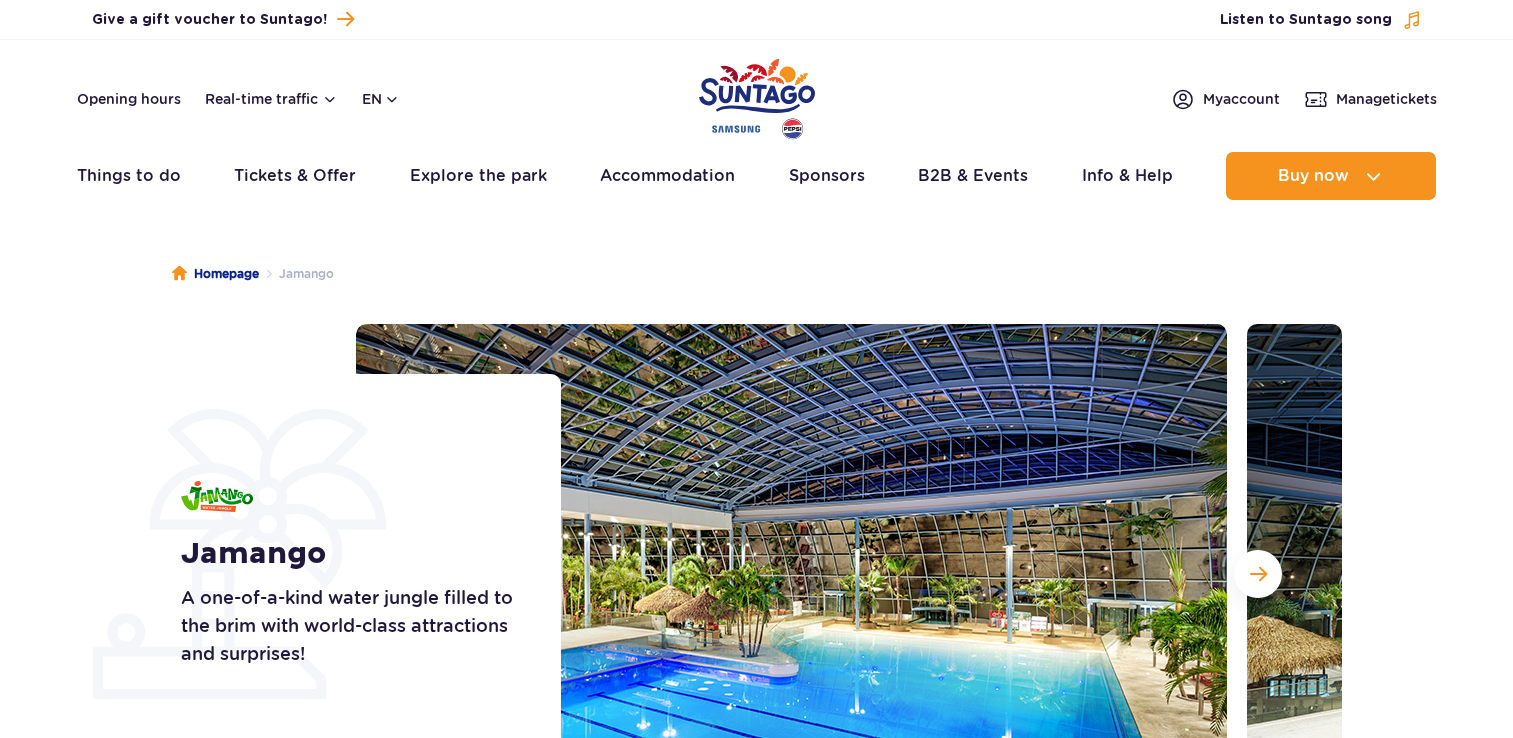 scroll, scrollTop: 44, scrollLeft: 0, axis: vertical 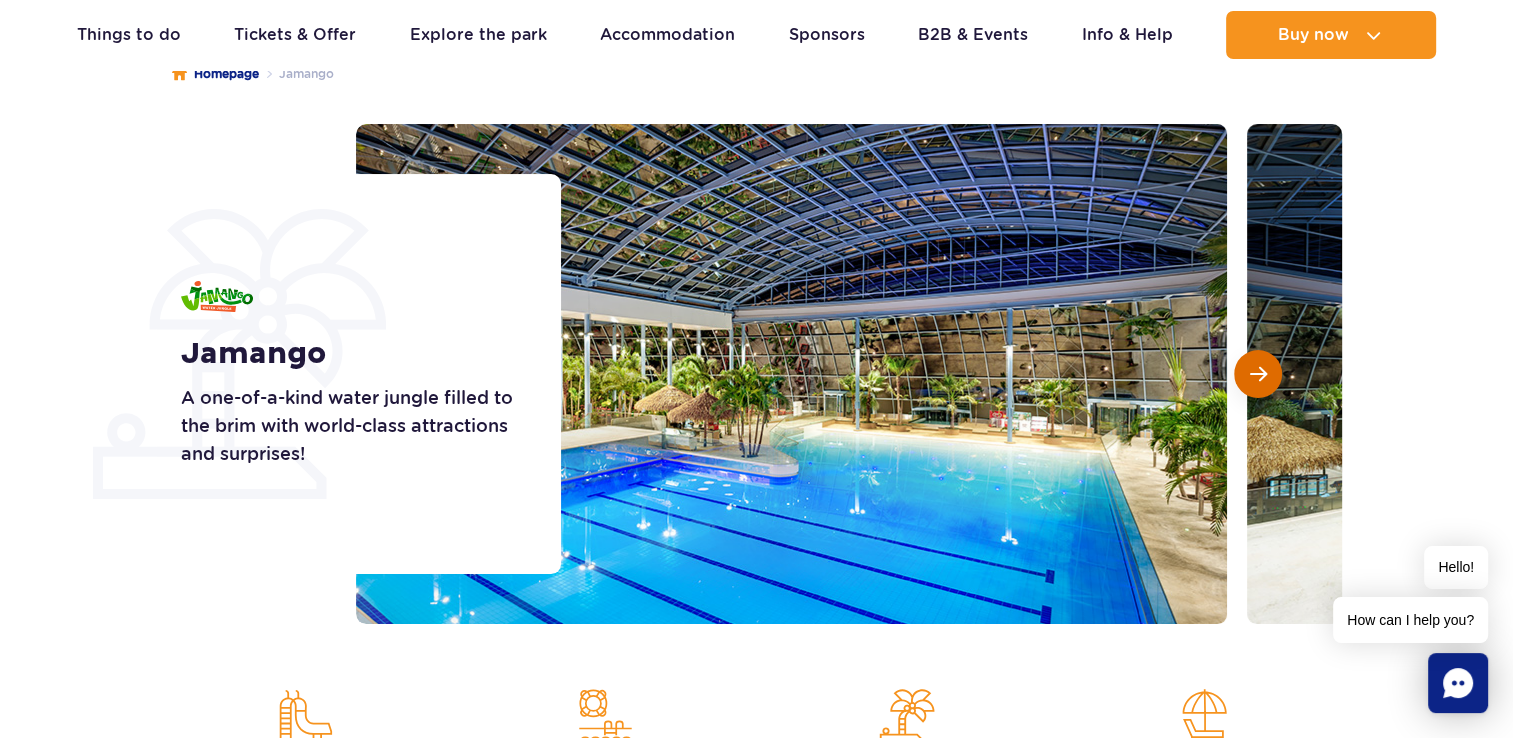 click at bounding box center [1258, 374] 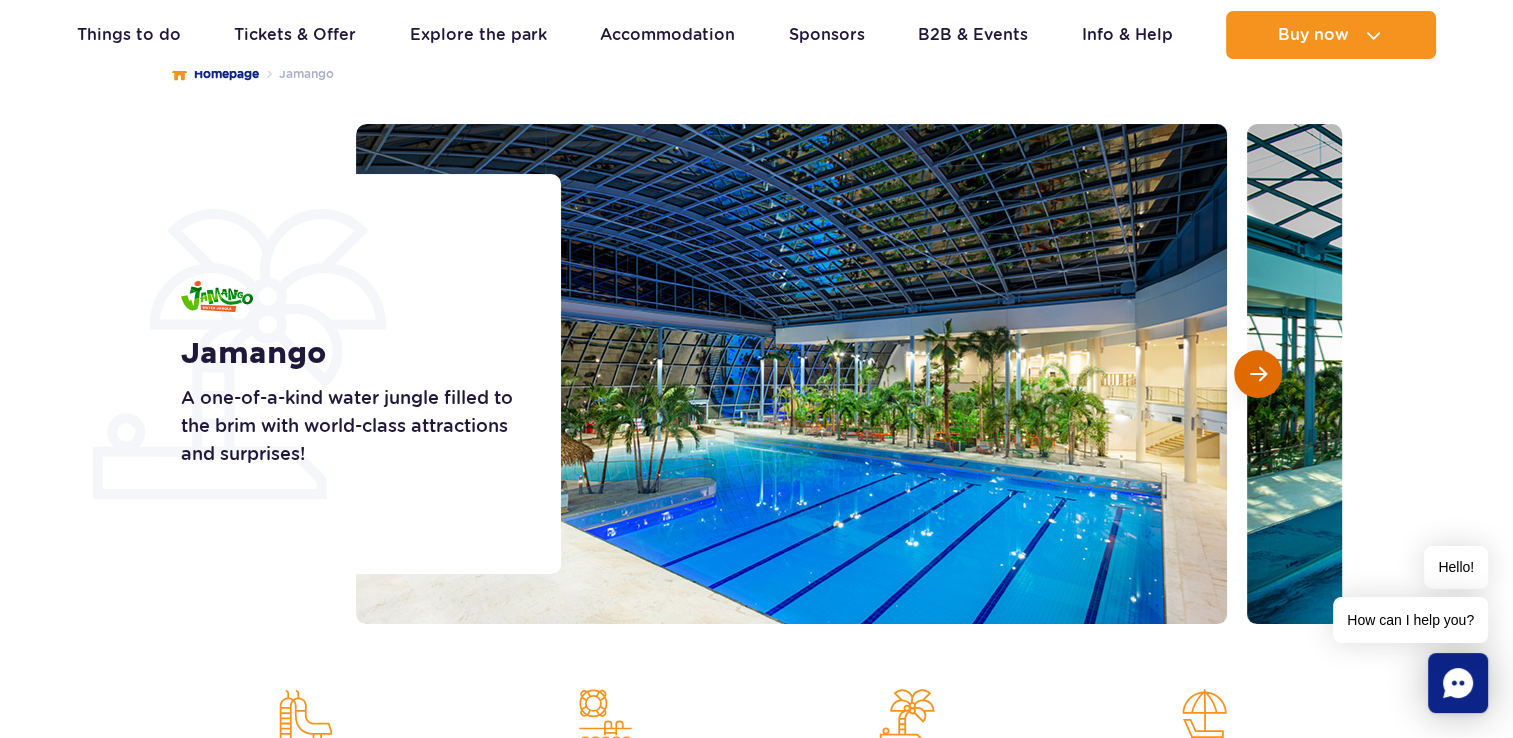 click at bounding box center [1258, 374] 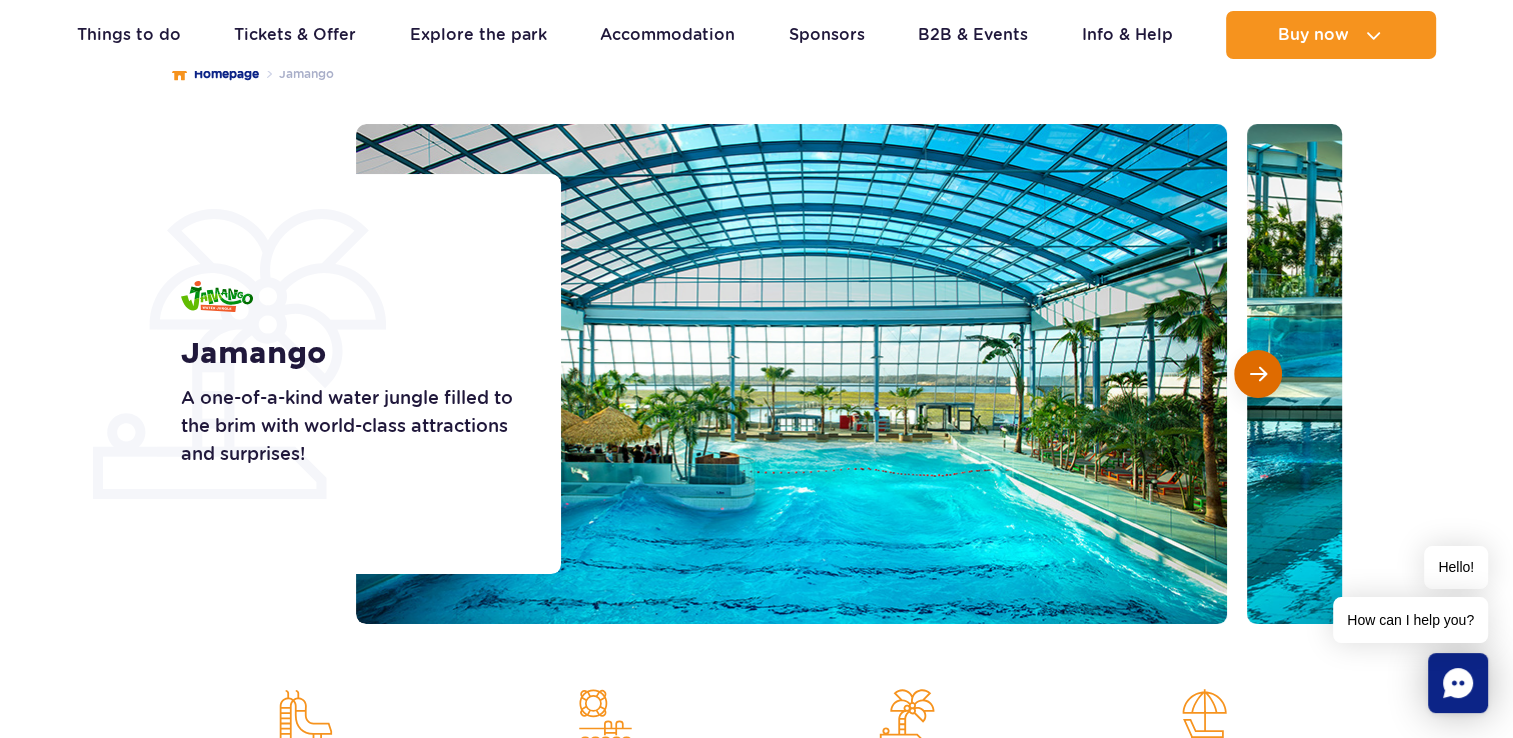 click at bounding box center [1258, 374] 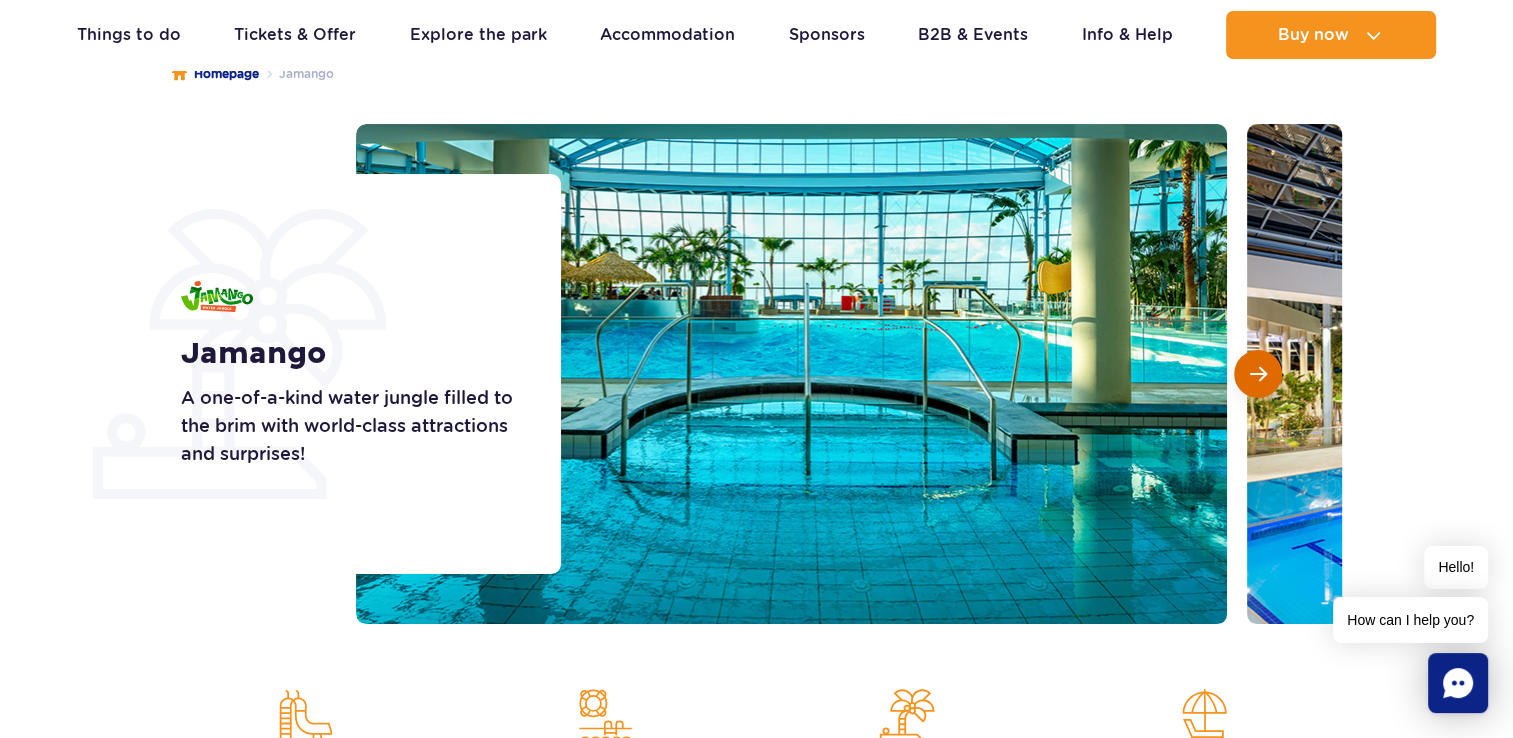 click at bounding box center (1258, 374) 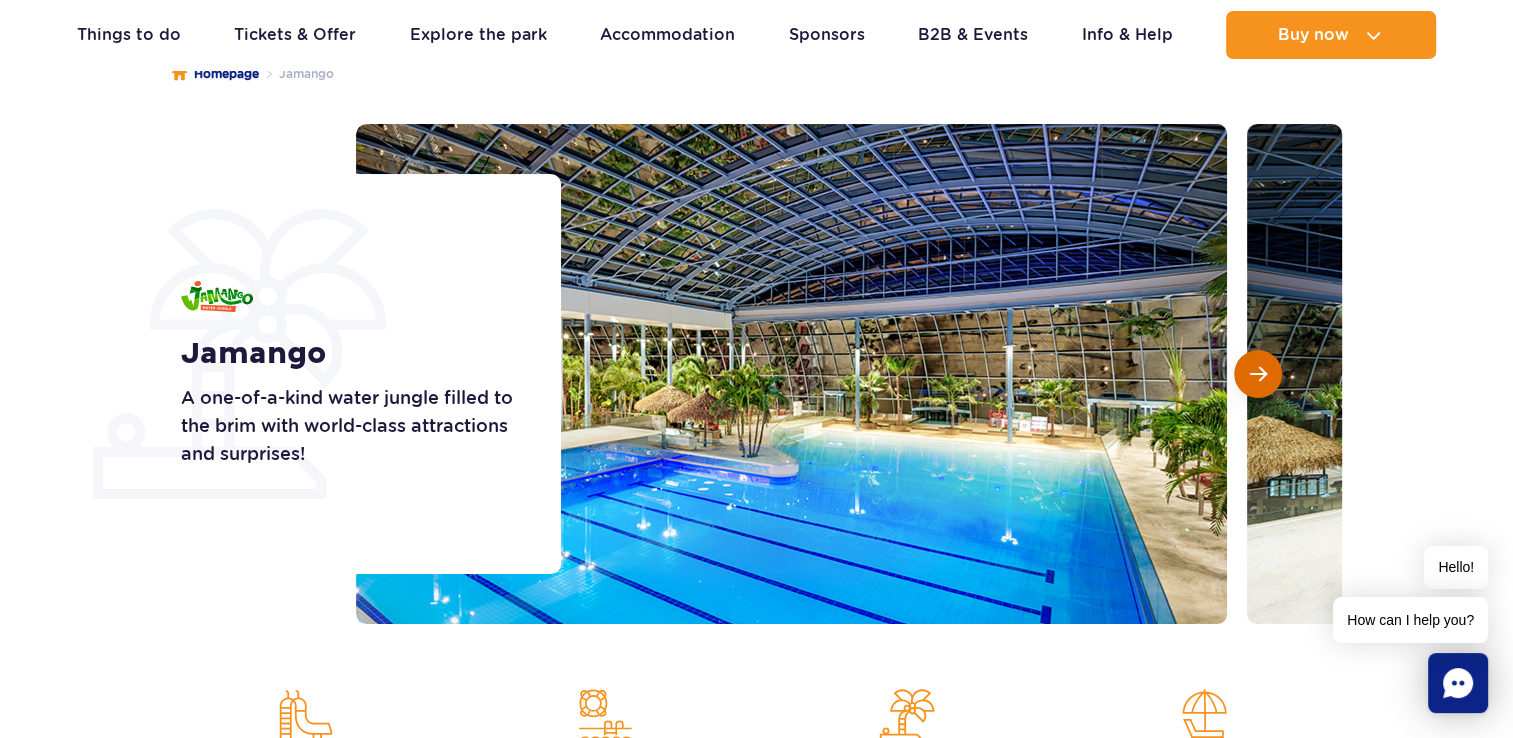click at bounding box center (1258, 374) 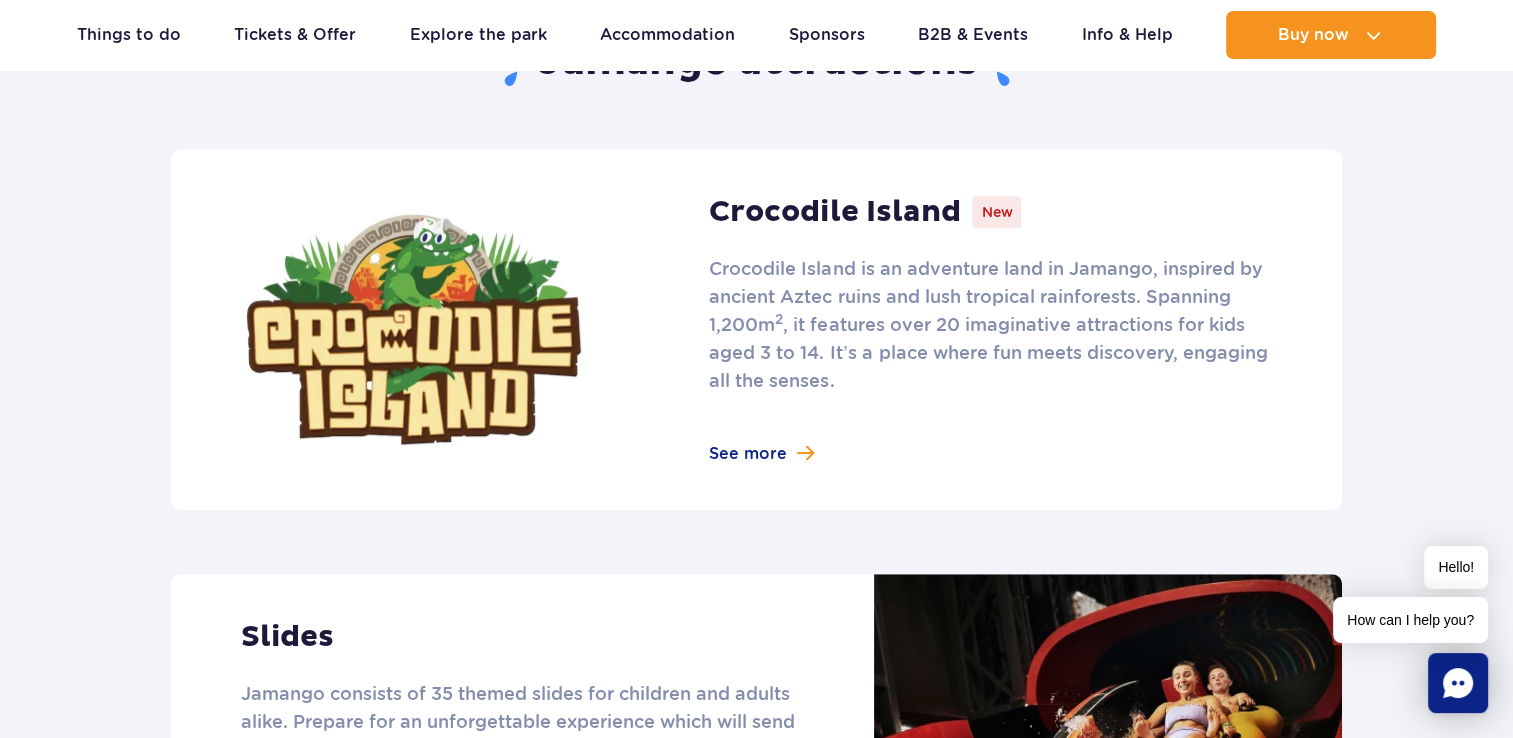 scroll, scrollTop: 1300, scrollLeft: 0, axis: vertical 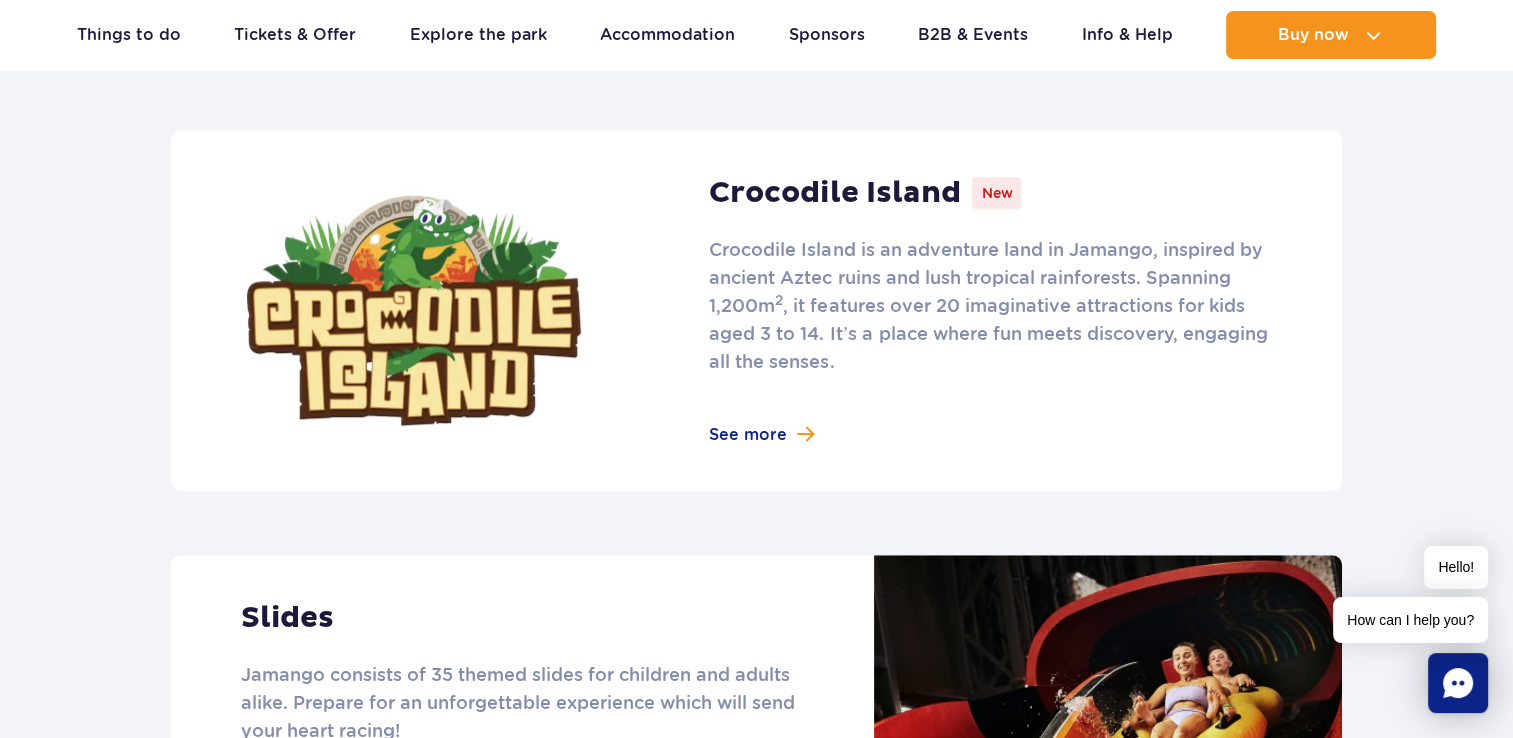 click at bounding box center (756, 310) 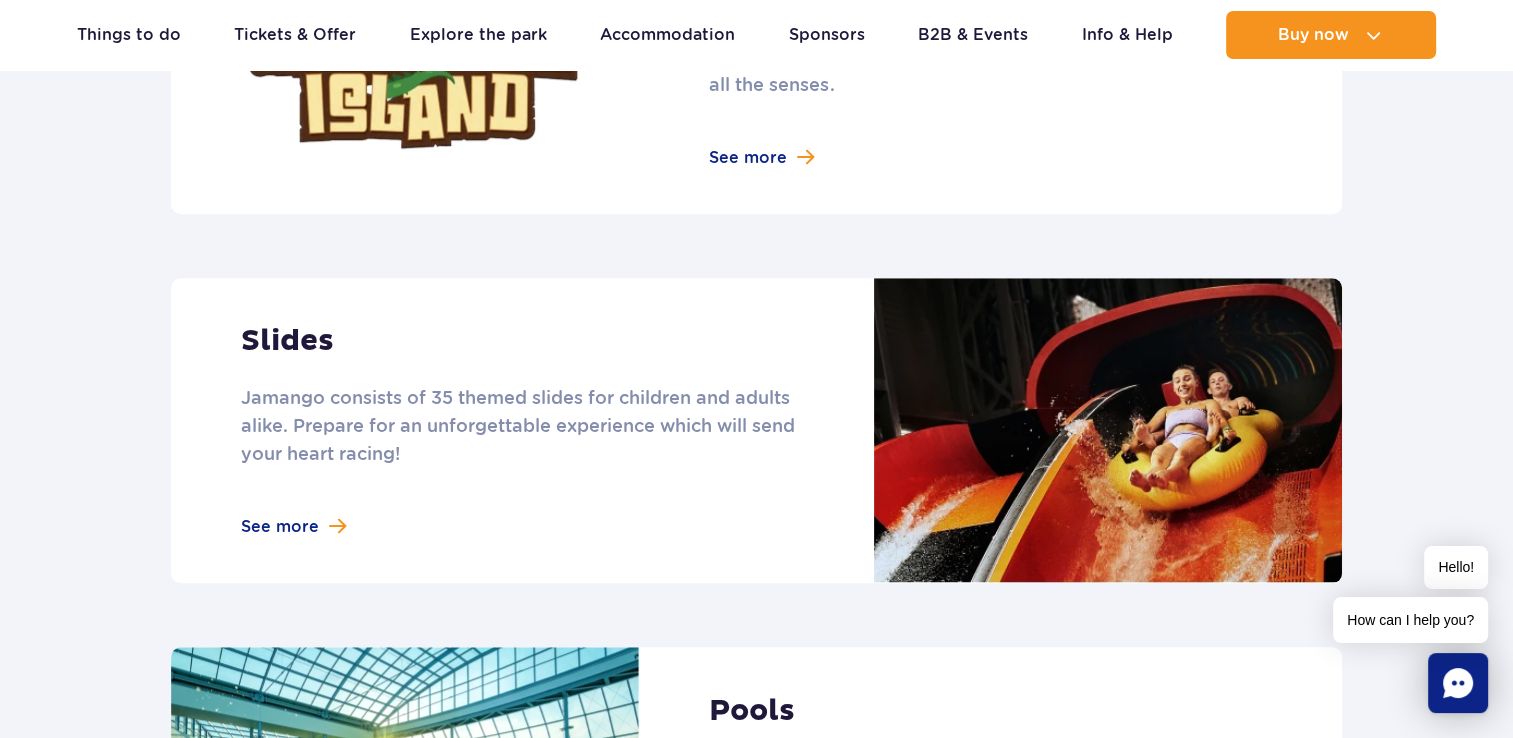 scroll, scrollTop: 1600, scrollLeft: 0, axis: vertical 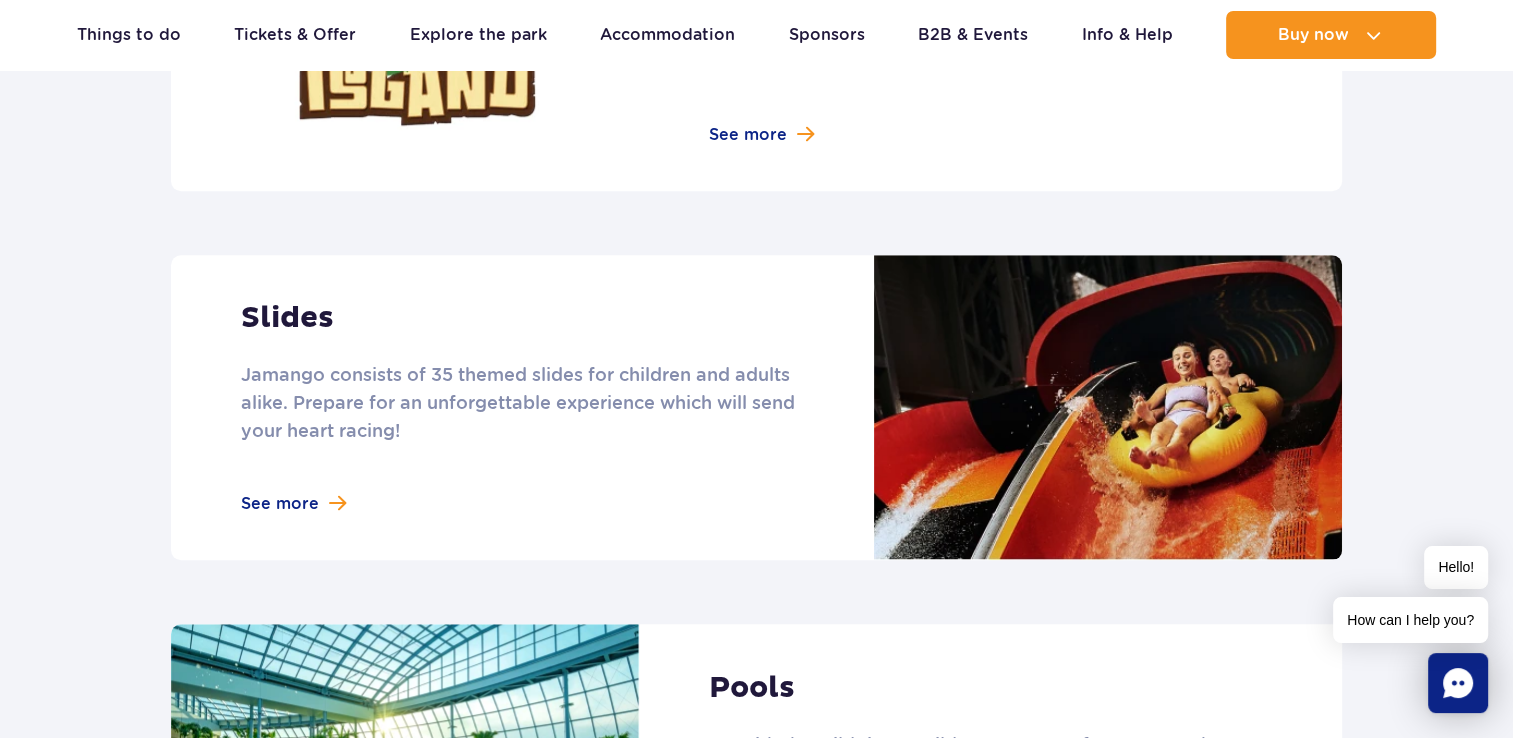 click at bounding box center [756, 407] 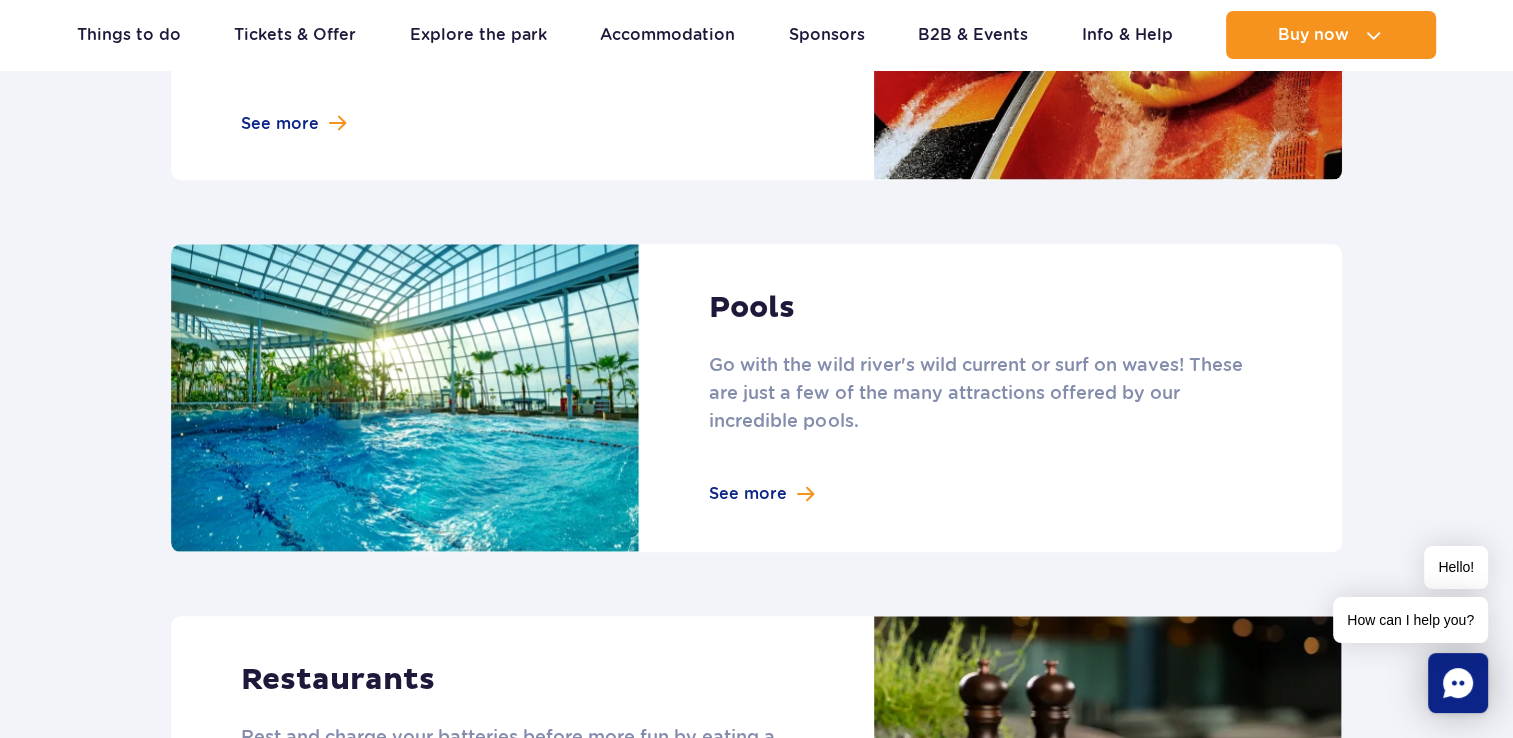 scroll, scrollTop: 2000, scrollLeft: 0, axis: vertical 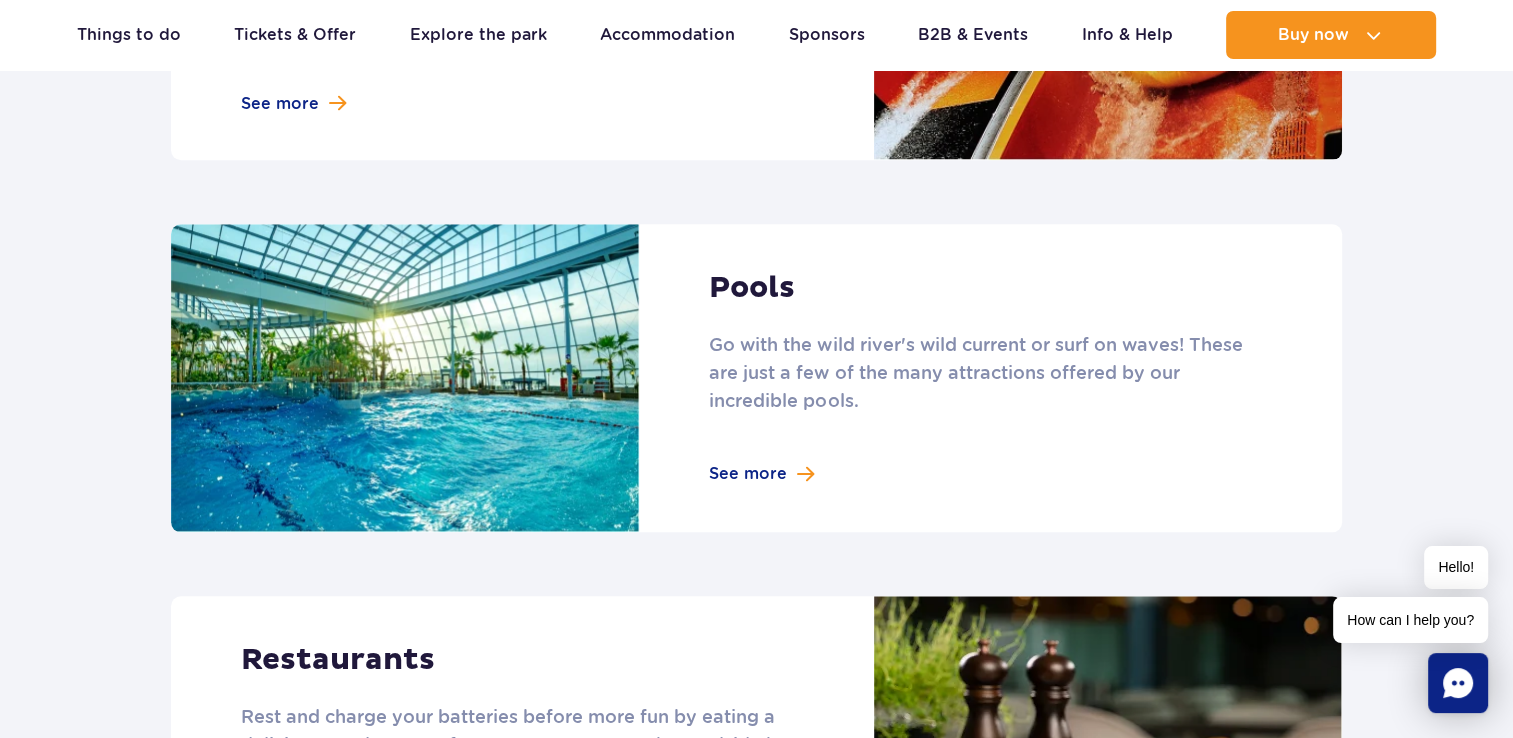 click at bounding box center (756, 378) 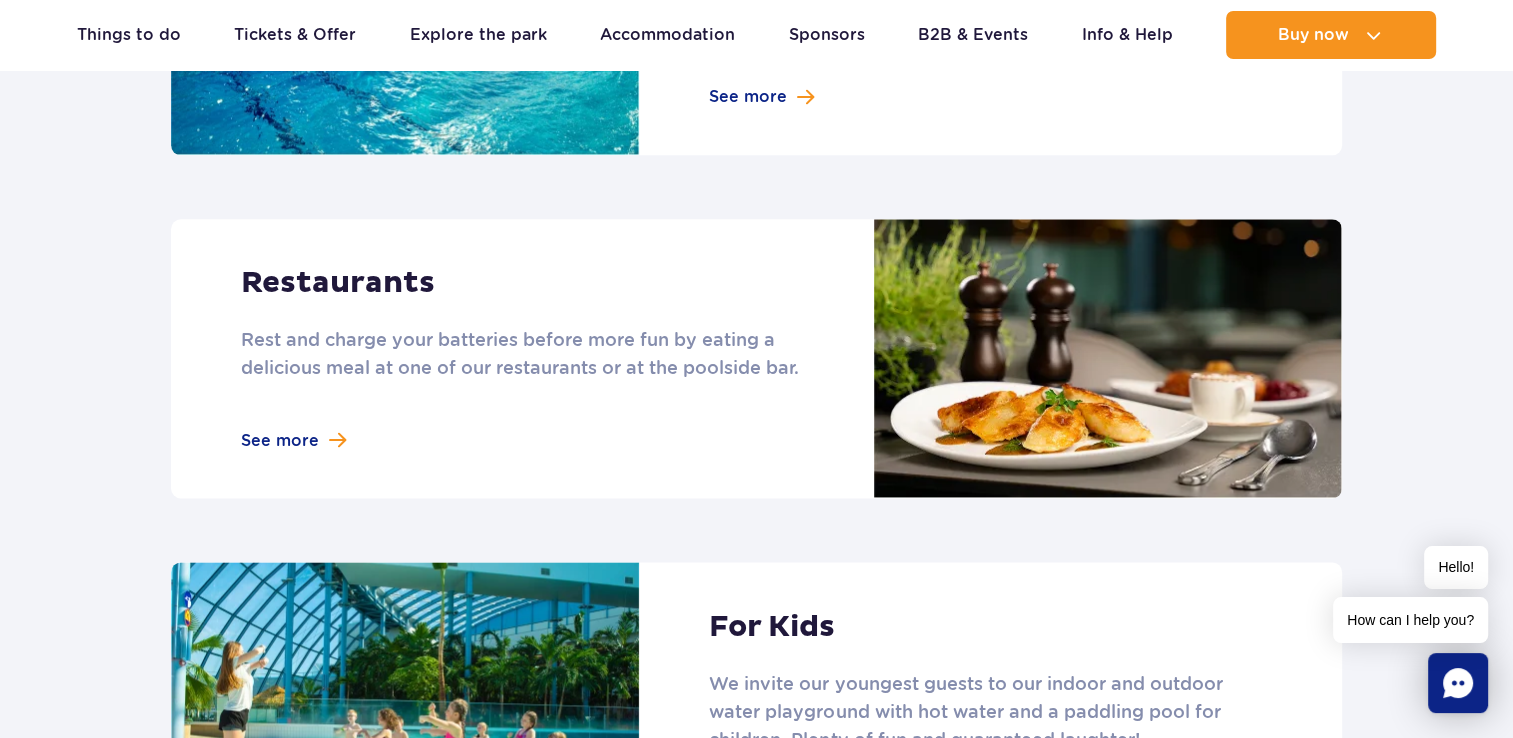 scroll, scrollTop: 2400, scrollLeft: 0, axis: vertical 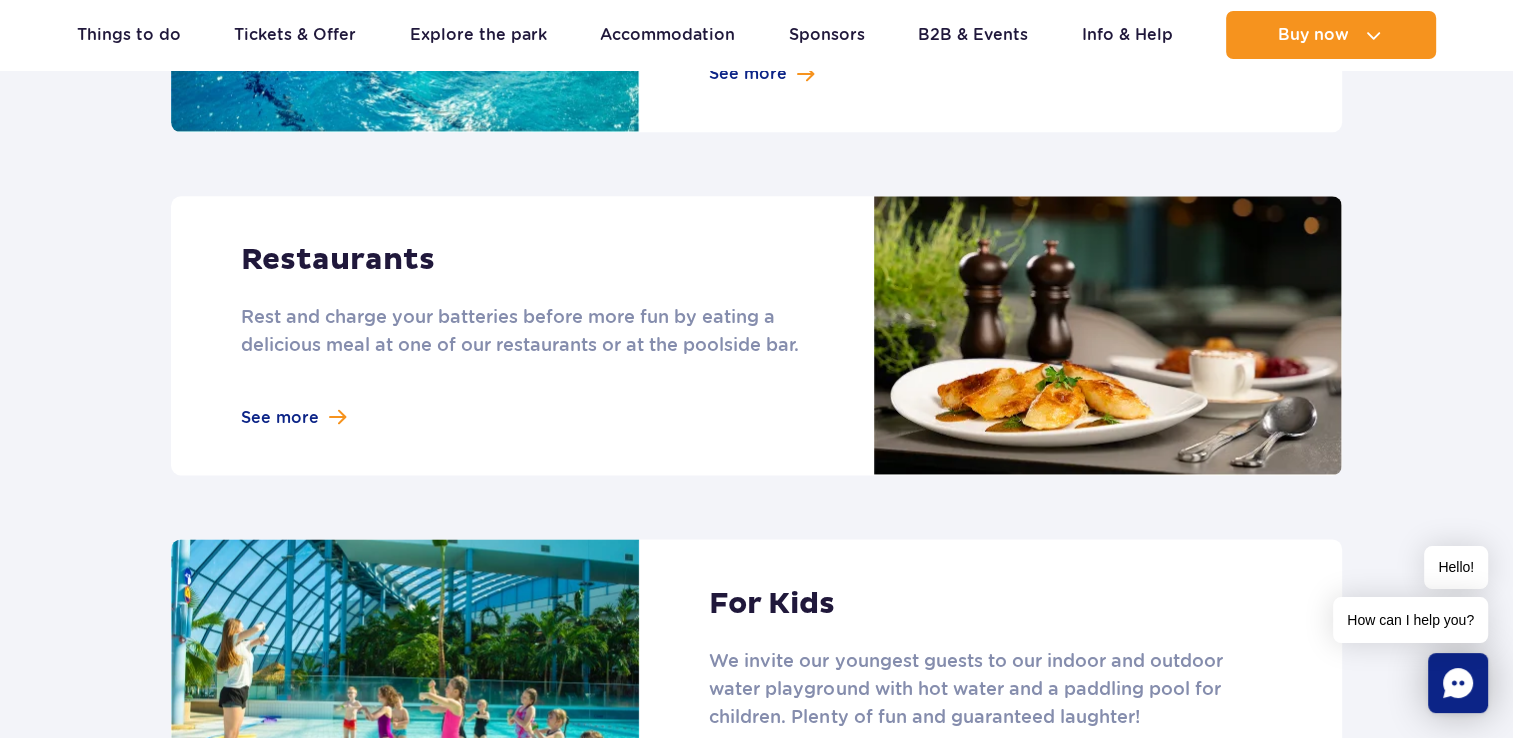 click at bounding box center [756, 336] 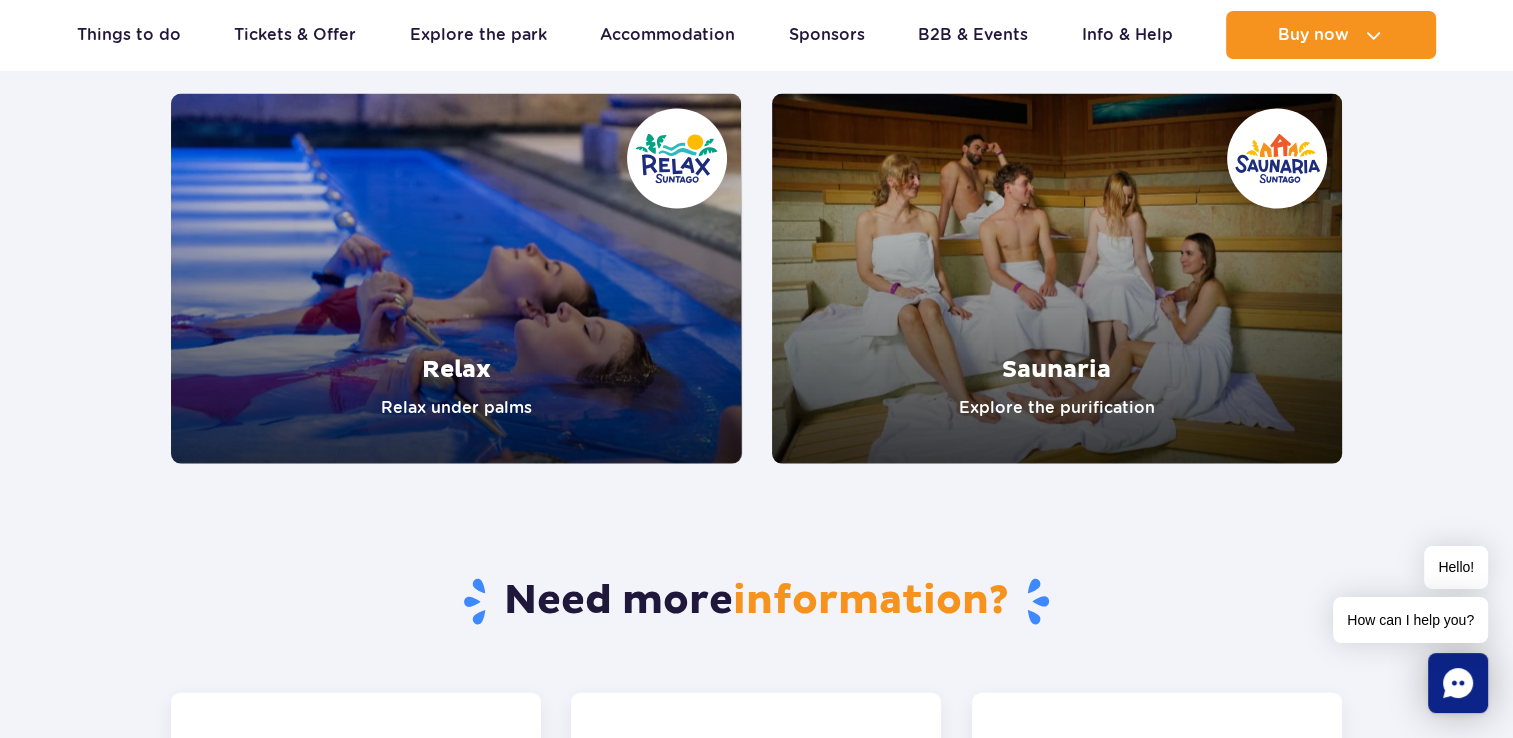 scroll, scrollTop: 4000, scrollLeft: 0, axis: vertical 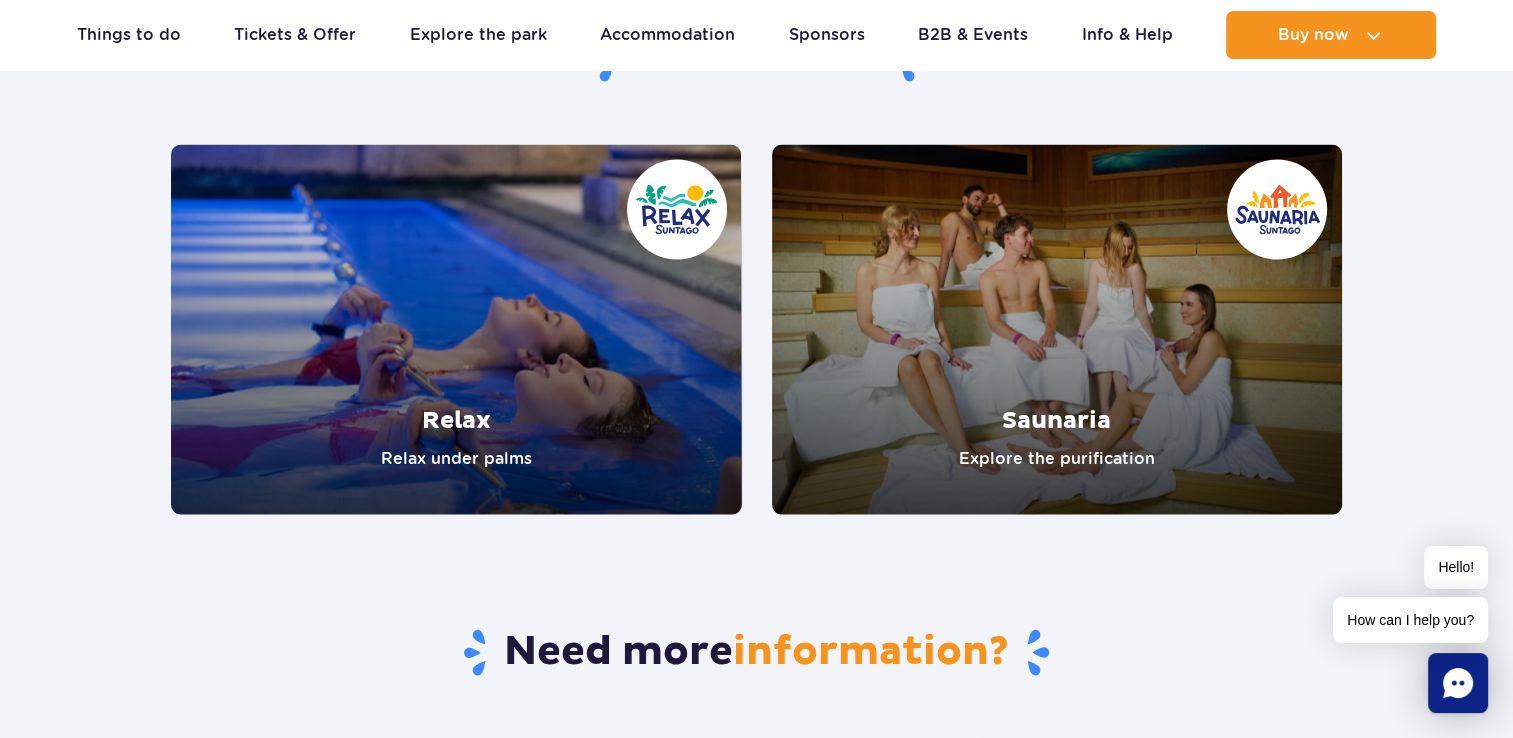 click at bounding box center [456, 330] 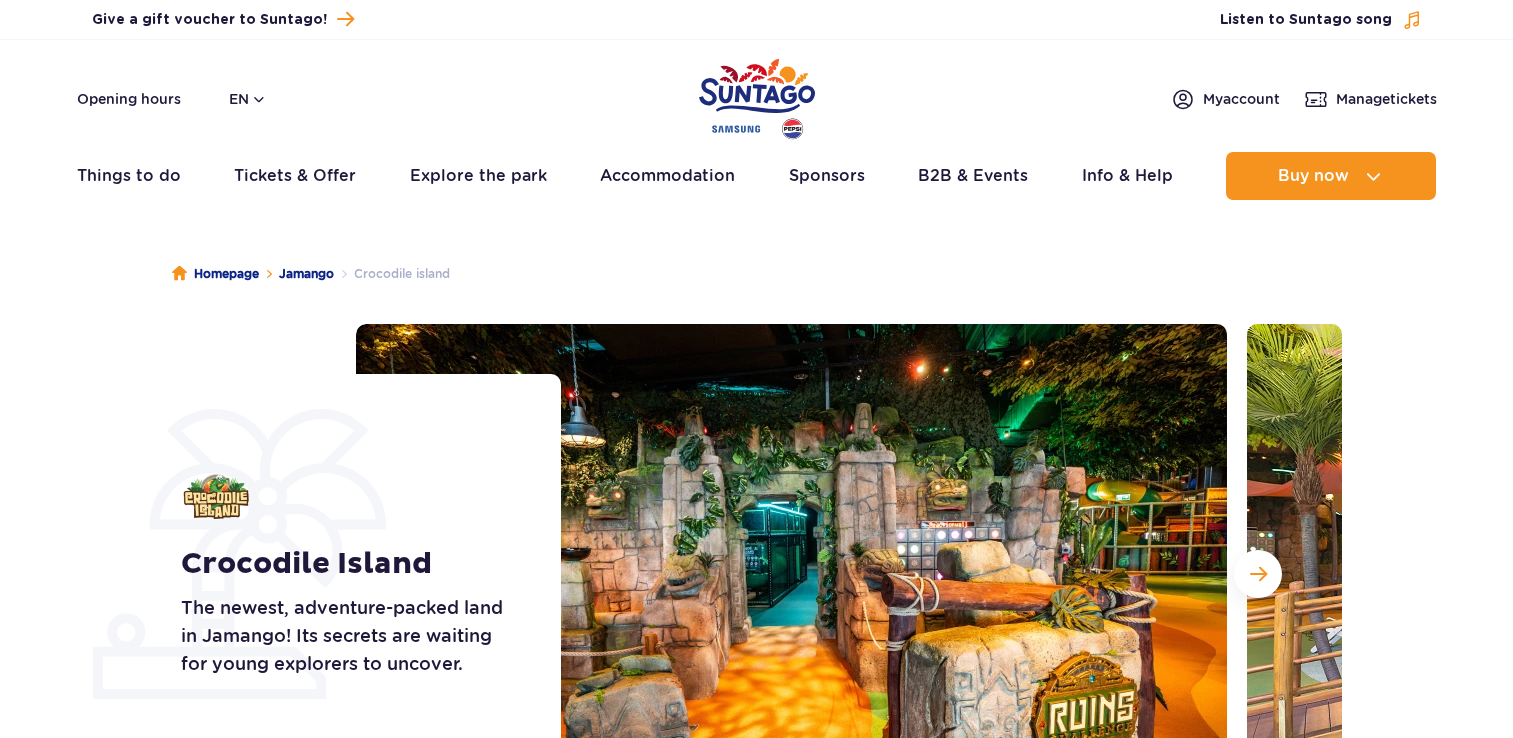 scroll, scrollTop: 0, scrollLeft: 0, axis: both 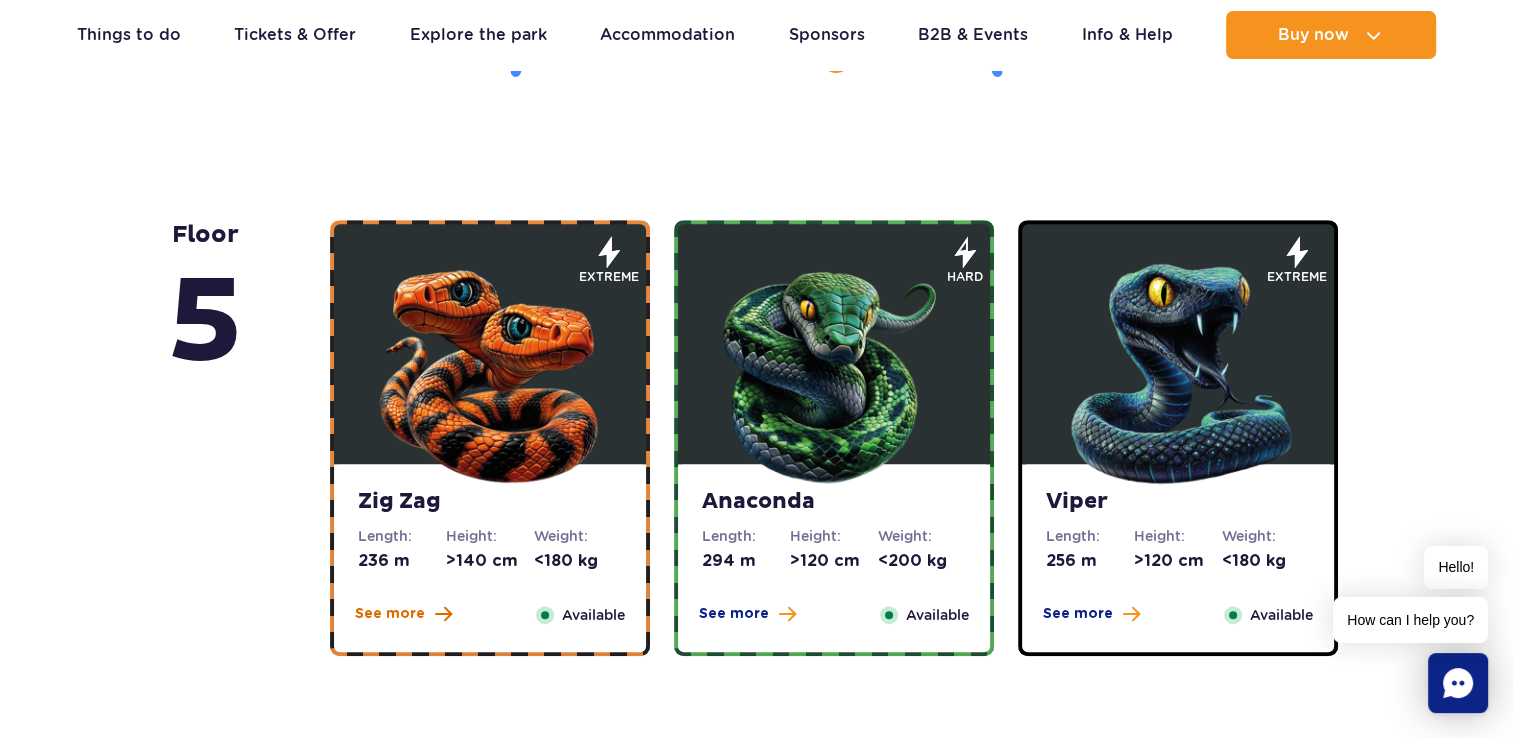click on "See more" at bounding box center [403, 614] 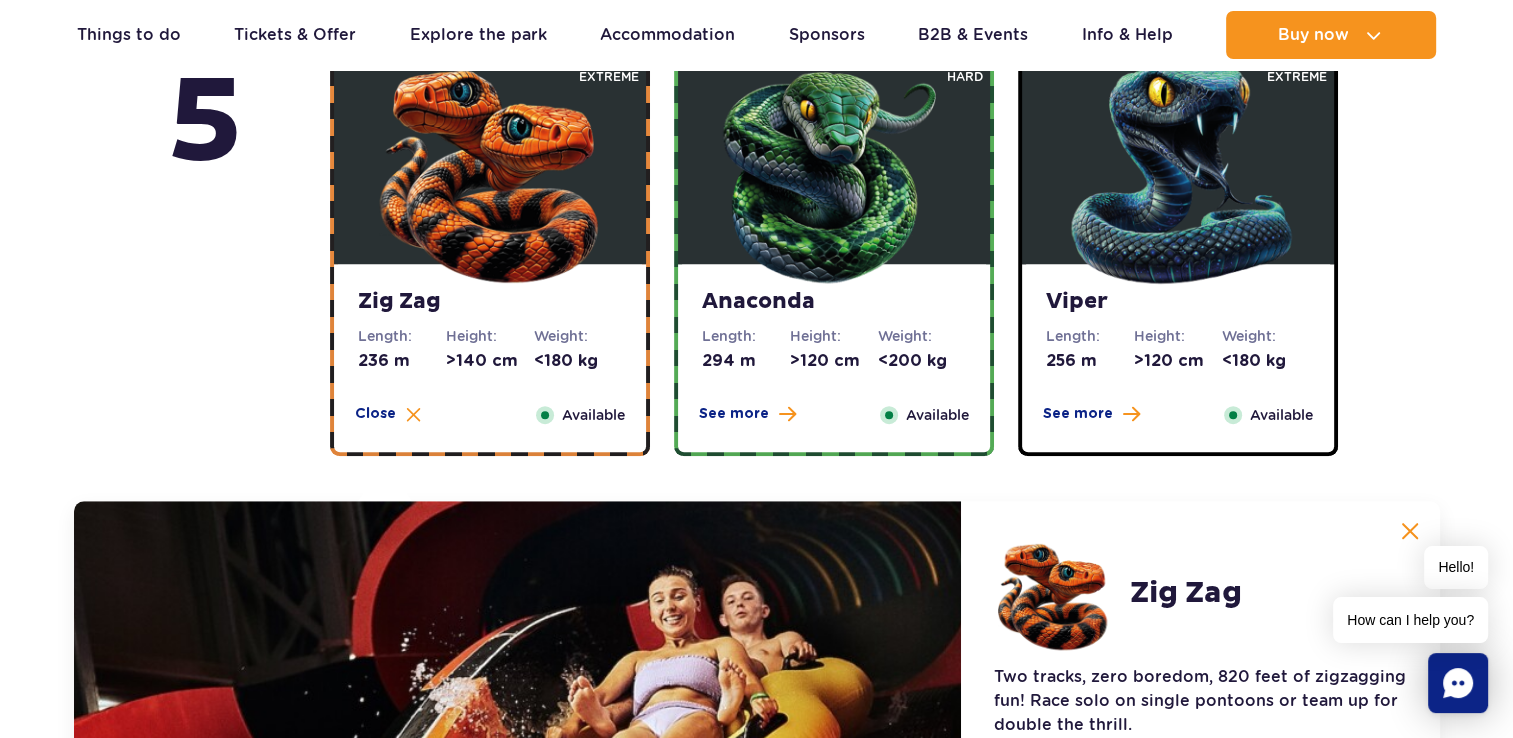 scroll, scrollTop: 1280, scrollLeft: 0, axis: vertical 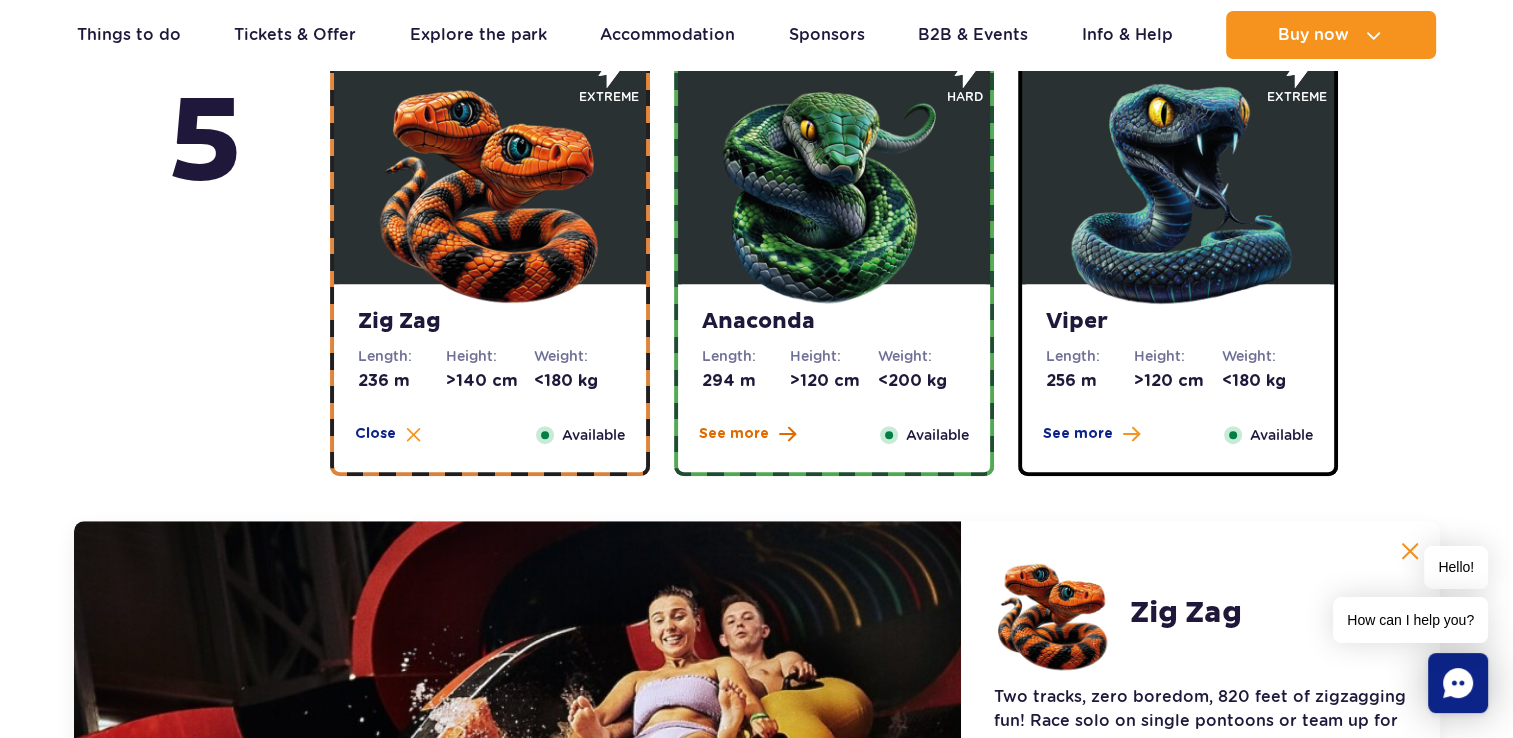 click on "See more" at bounding box center [747, 434] 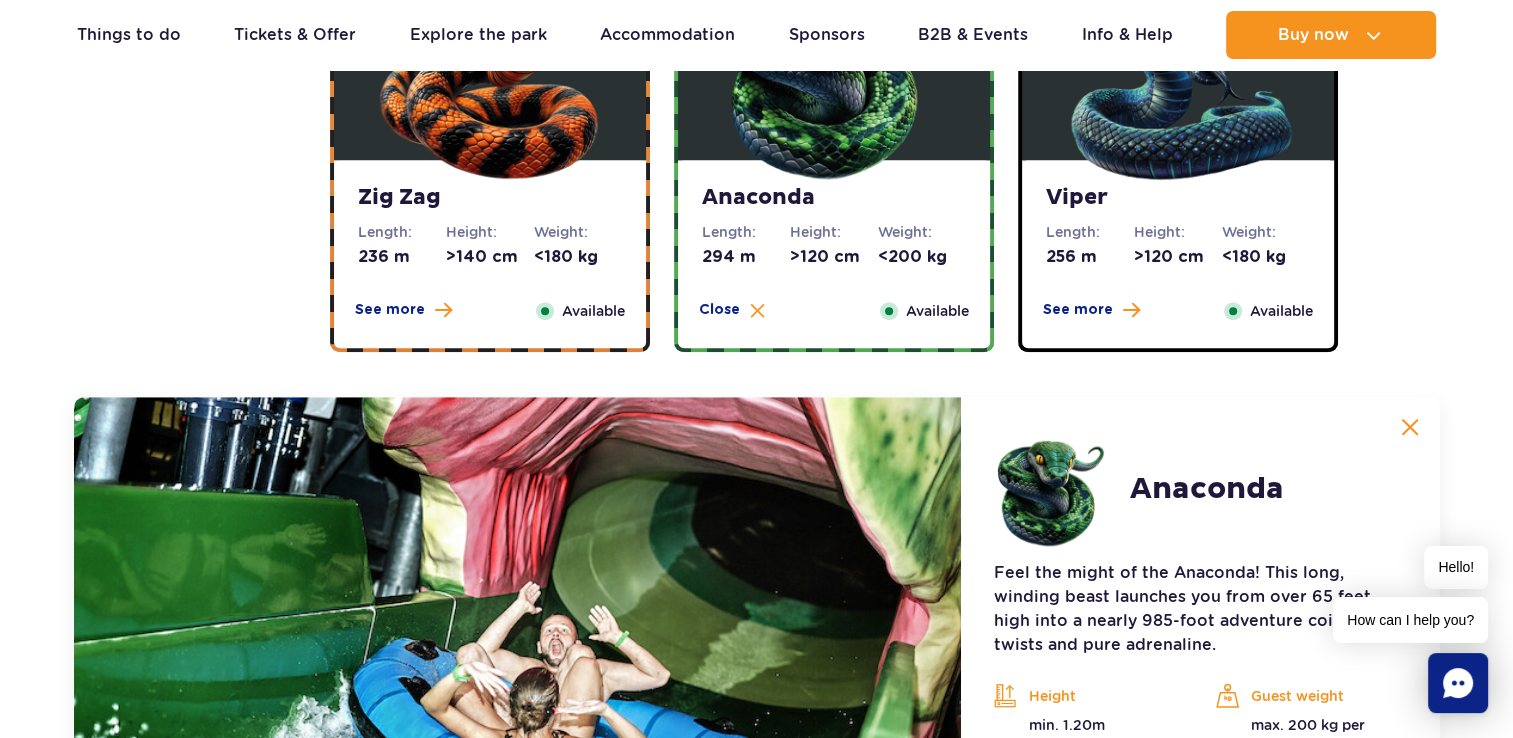 scroll, scrollTop: 1280, scrollLeft: 0, axis: vertical 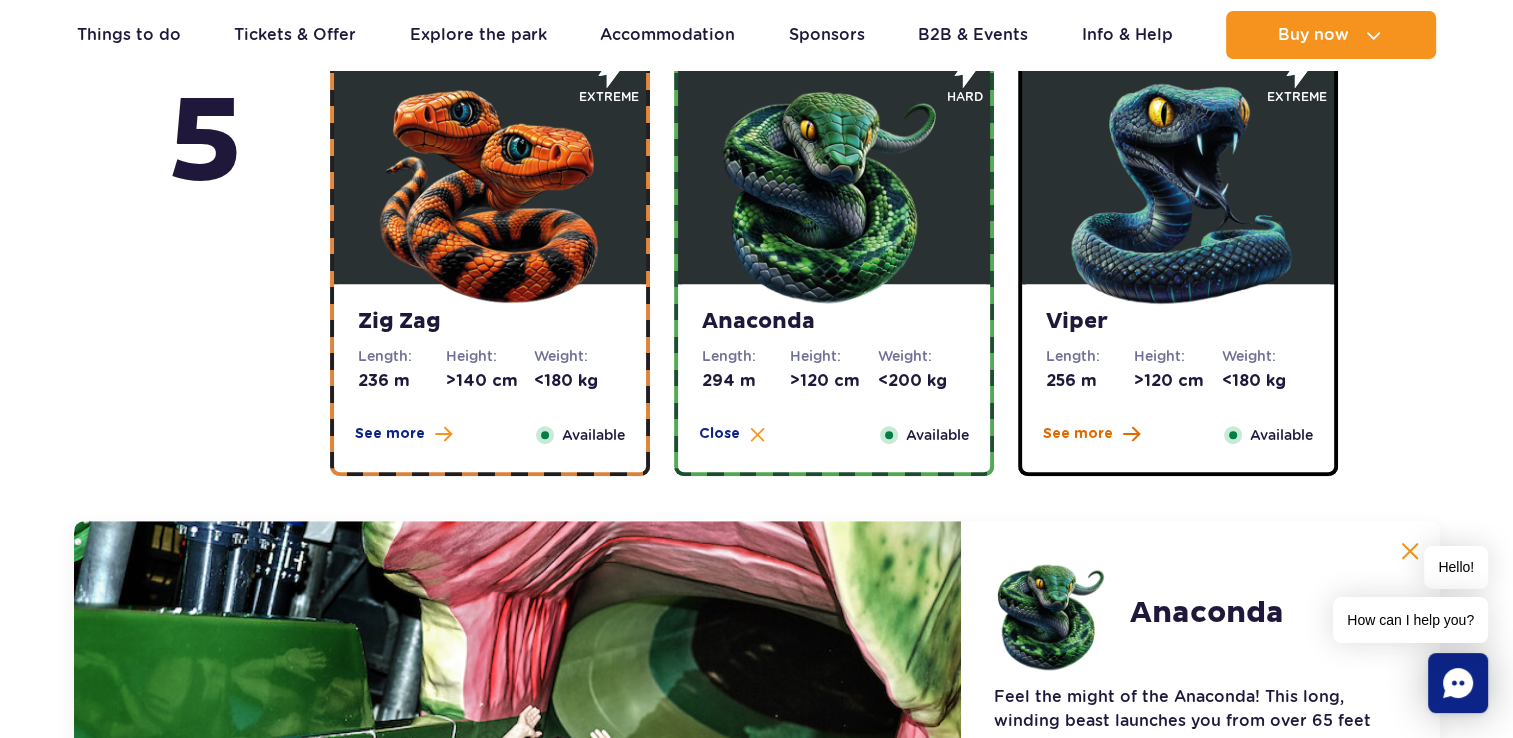 click on "See more" at bounding box center (1078, 434) 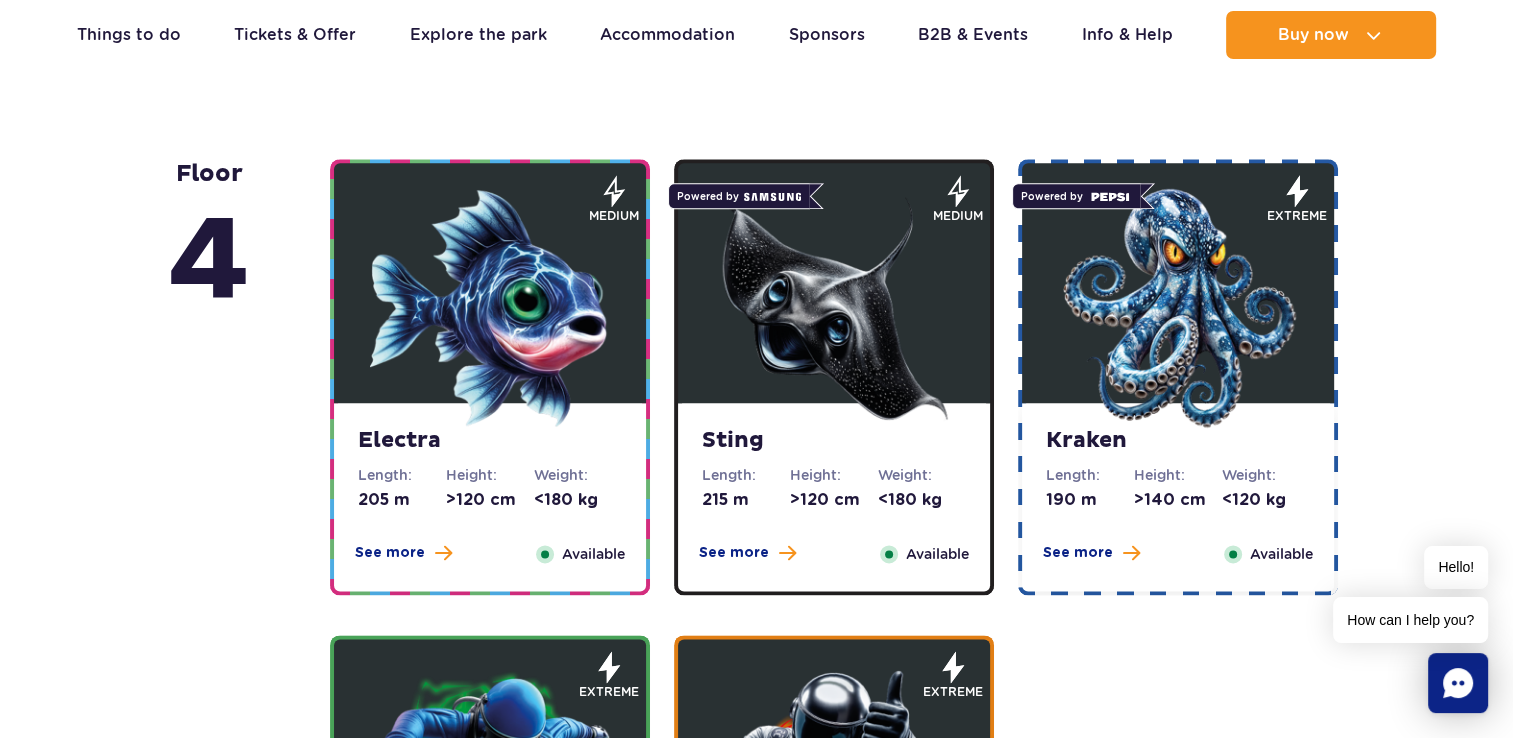 scroll, scrollTop: 2370, scrollLeft: 0, axis: vertical 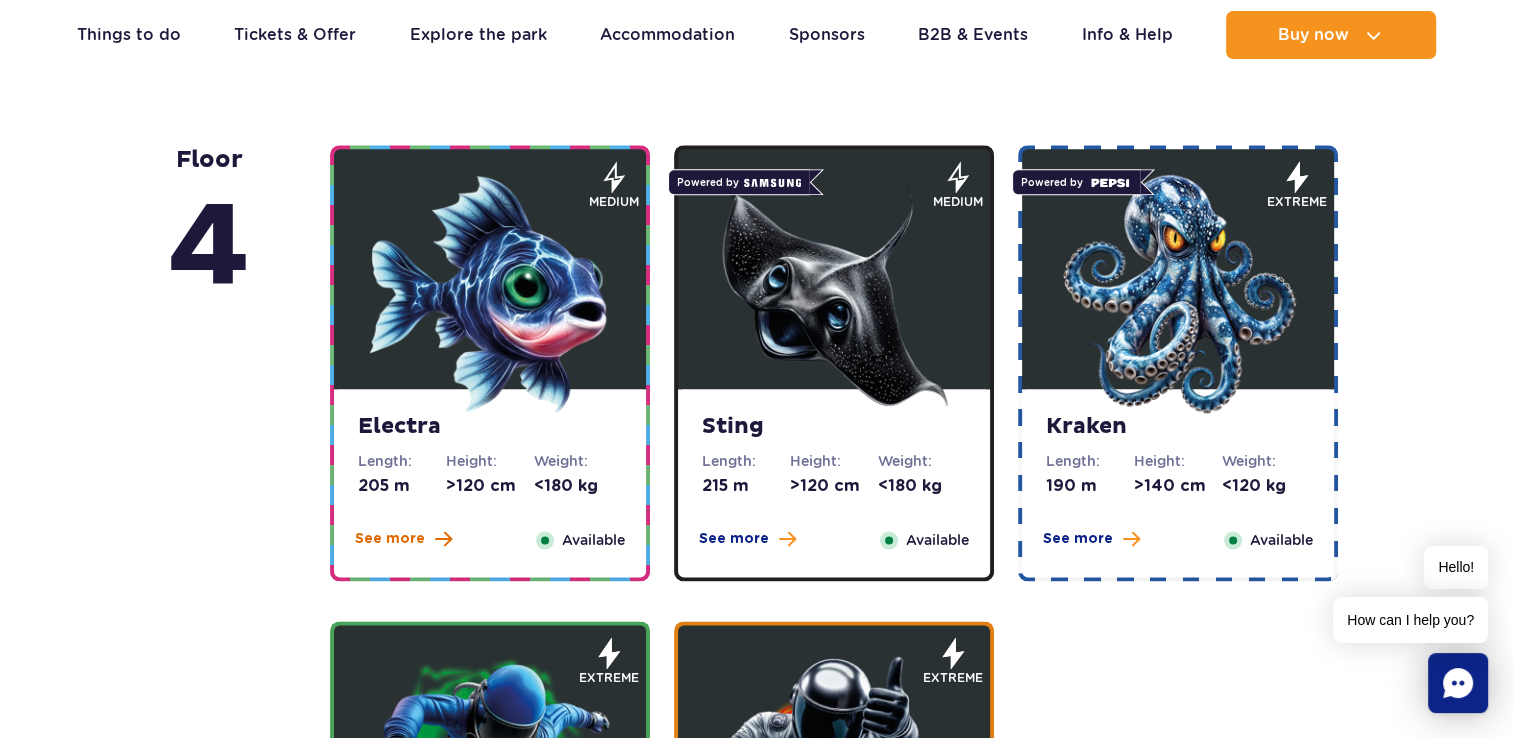 click on "See more" at bounding box center (390, 539) 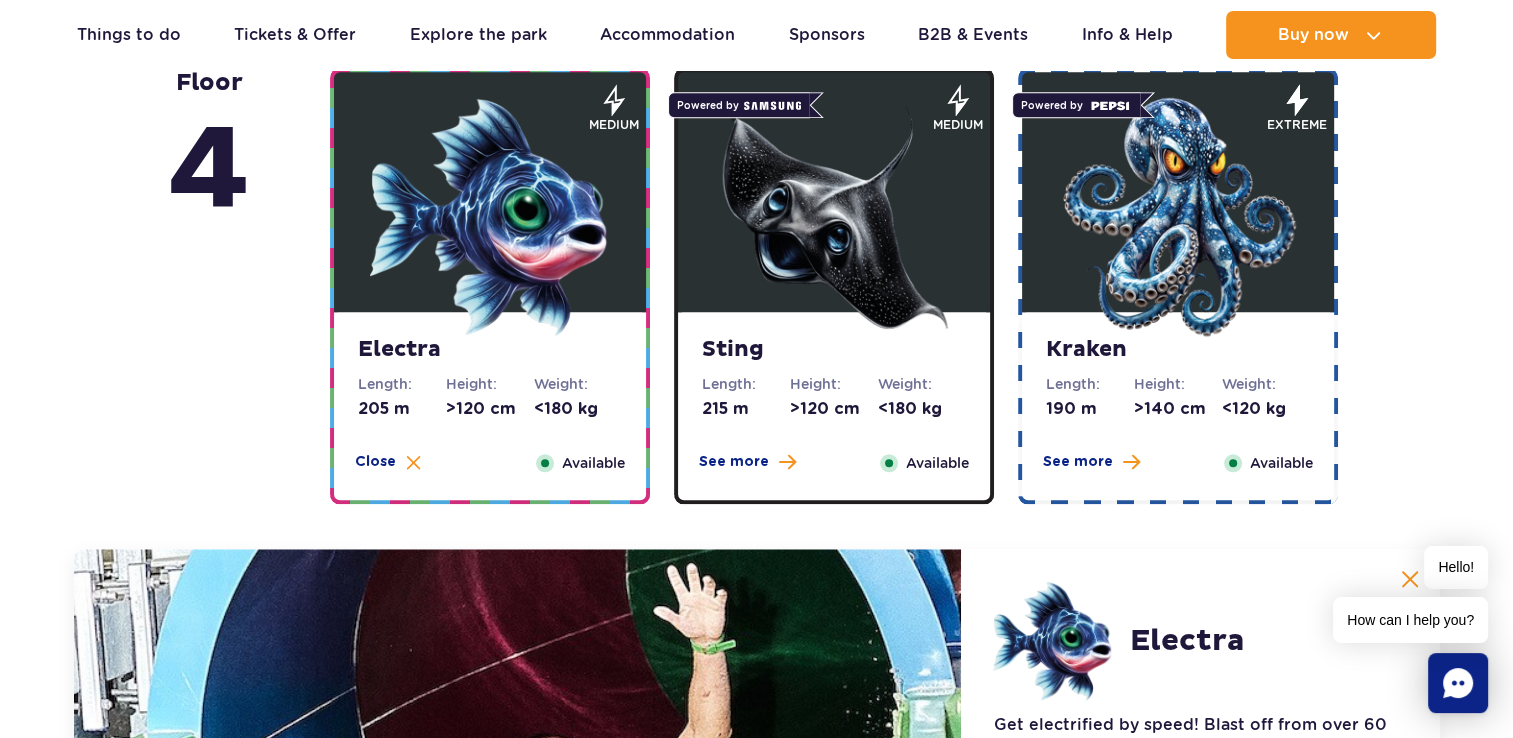 scroll, scrollTop: 1736, scrollLeft: 0, axis: vertical 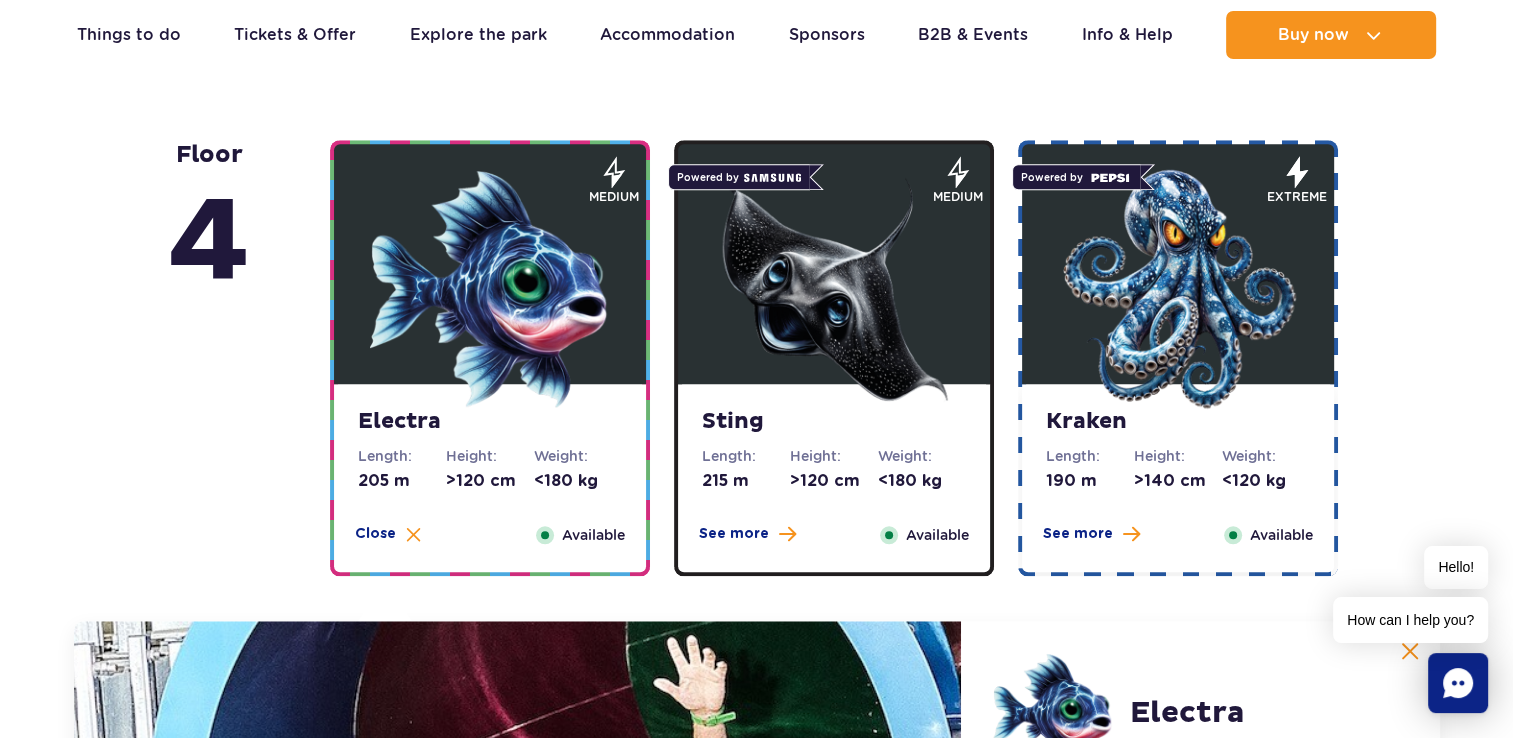 drag, startPoint x: 774, startPoint y: 528, endPoint x: 765, endPoint y: 493, distance: 36.138622 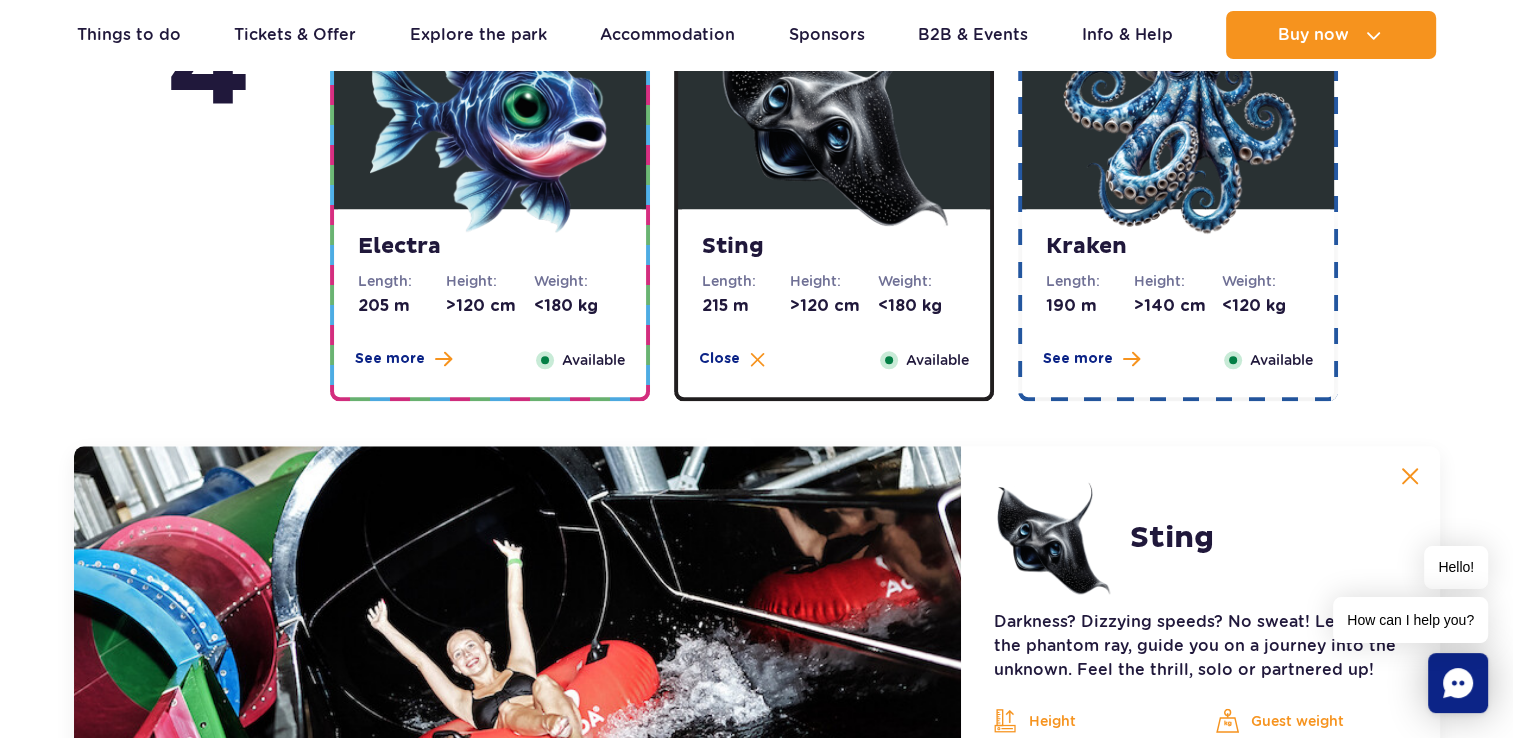 scroll, scrollTop: 1836, scrollLeft: 0, axis: vertical 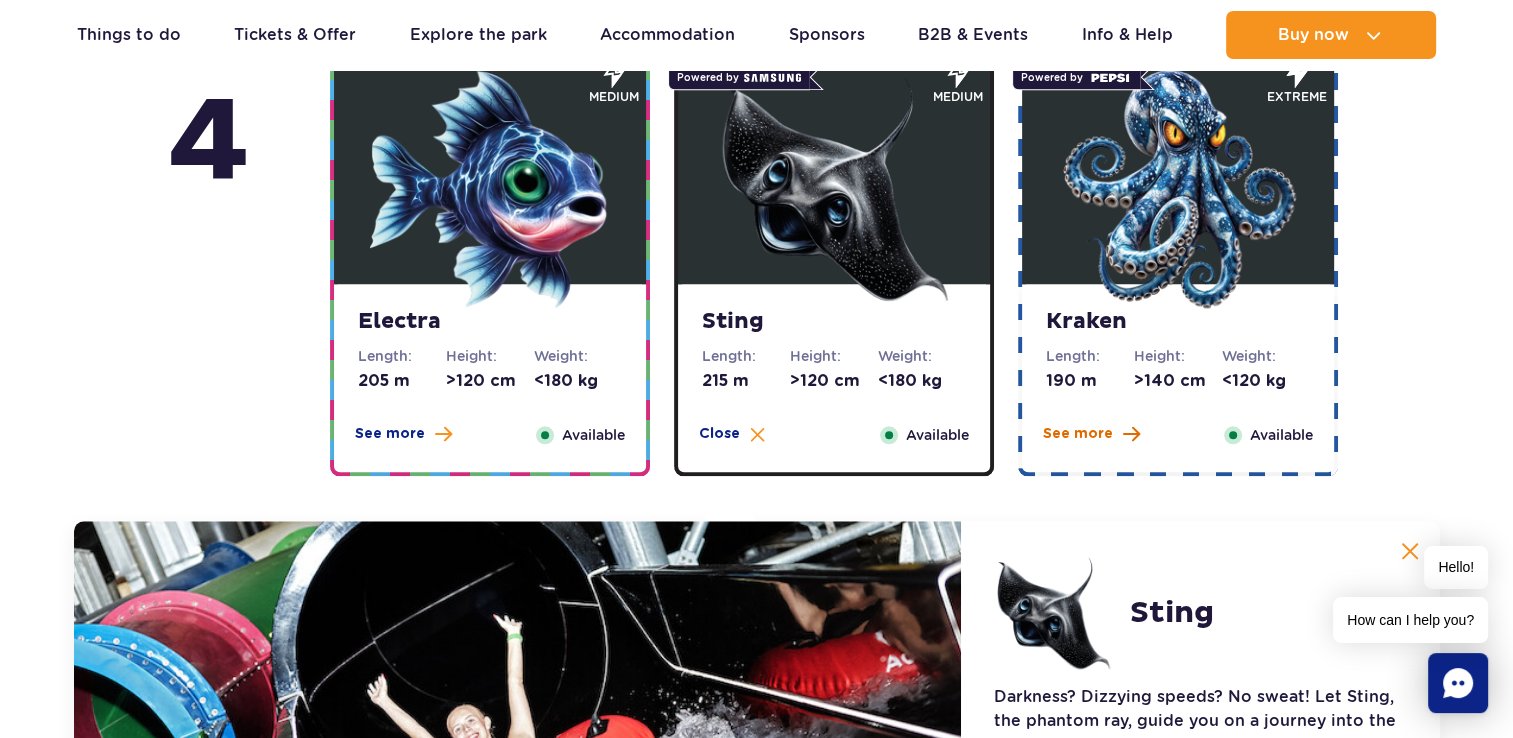 click on "See more" at bounding box center (1078, 434) 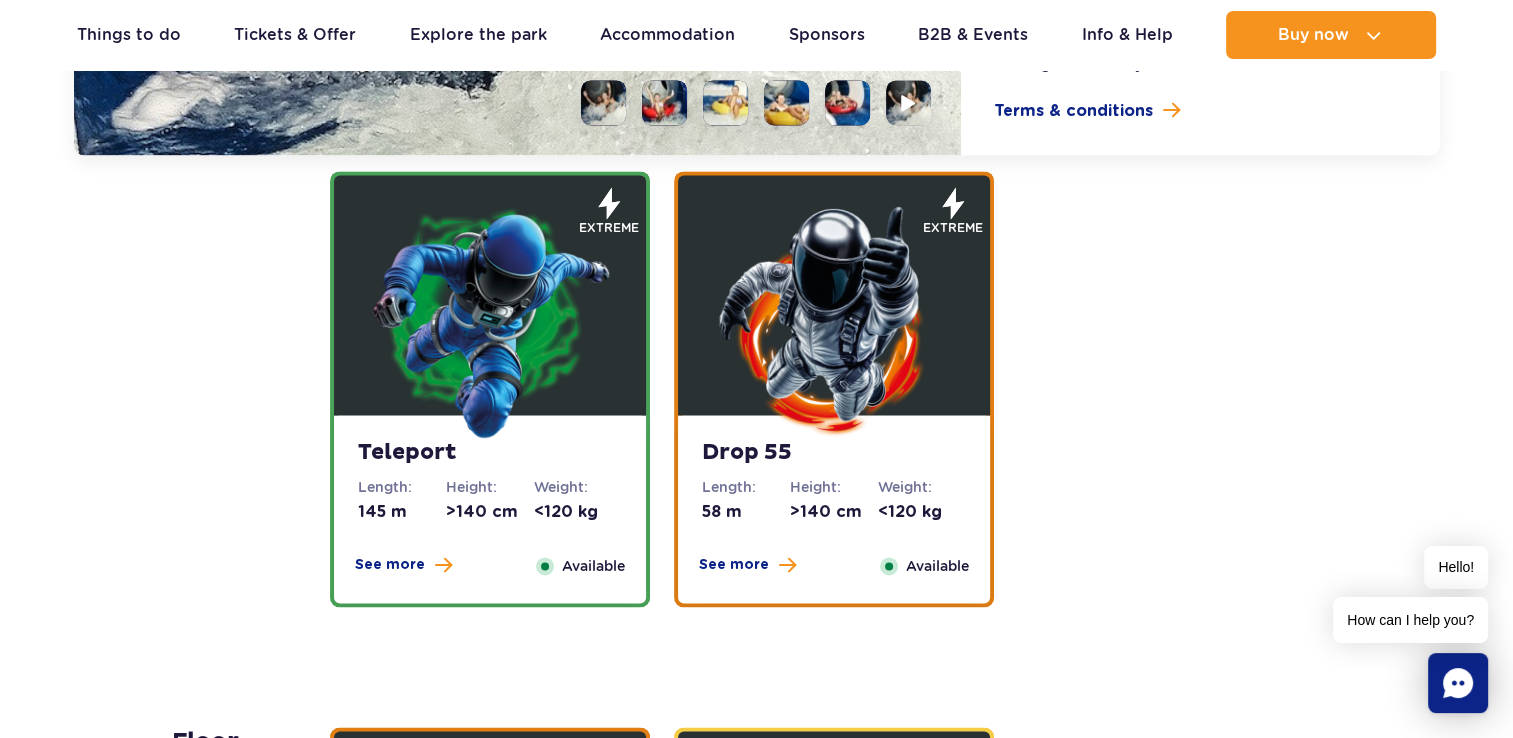 scroll, scrollTop: 2836, scrollLeft: 0, axis: vertical 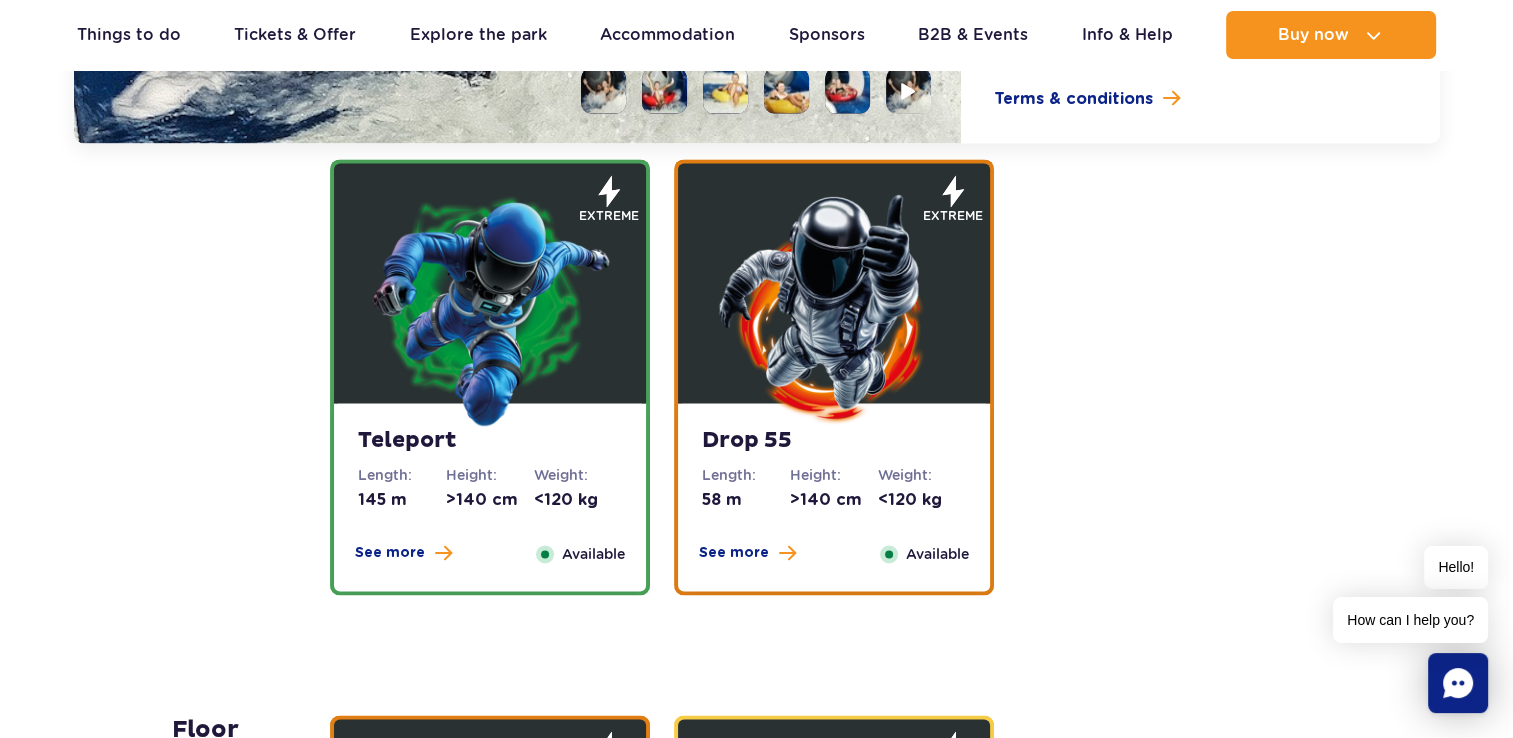 click on "See more" at bounding box center (403, 553) 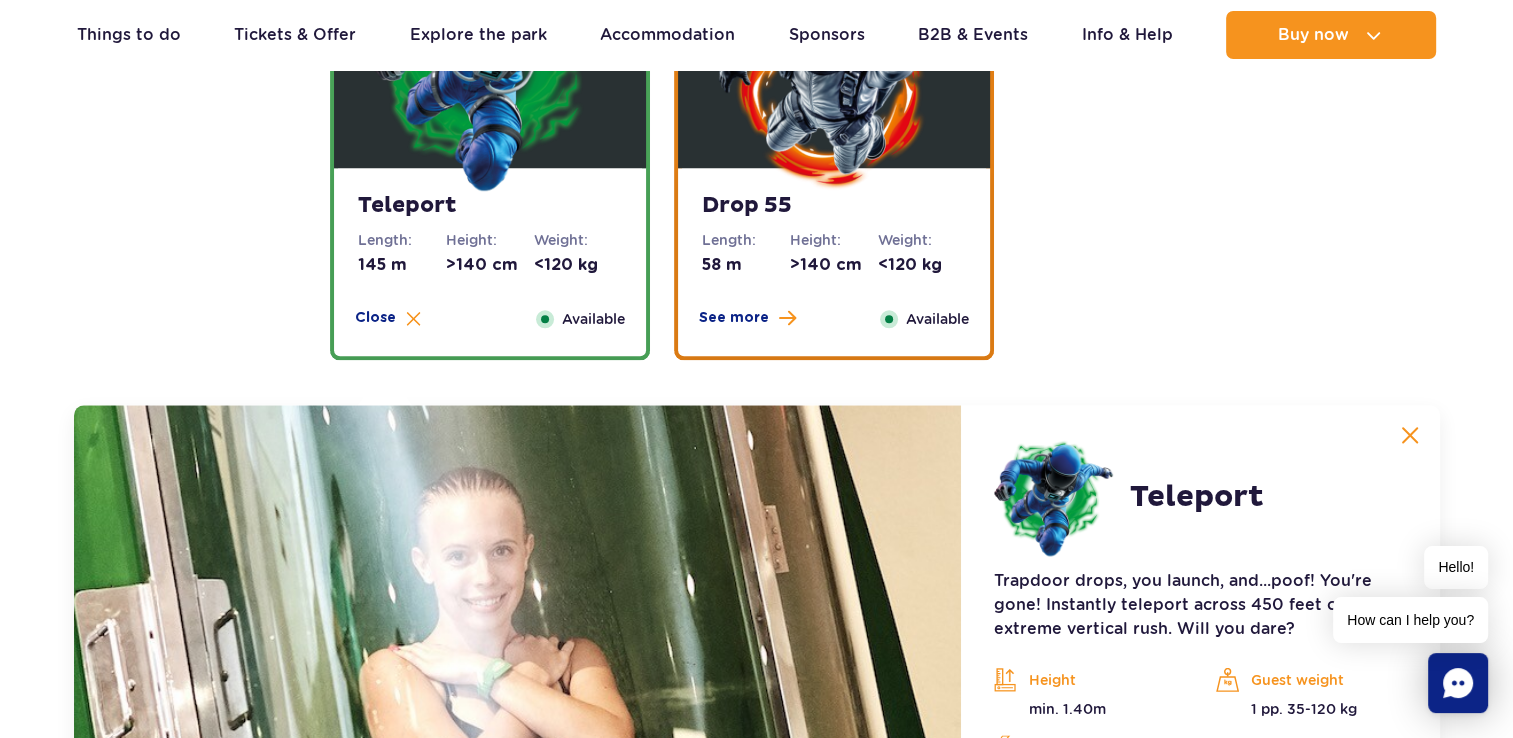 scroll, scrollTop: 2412, scrollLeft: 0, axis: vertical 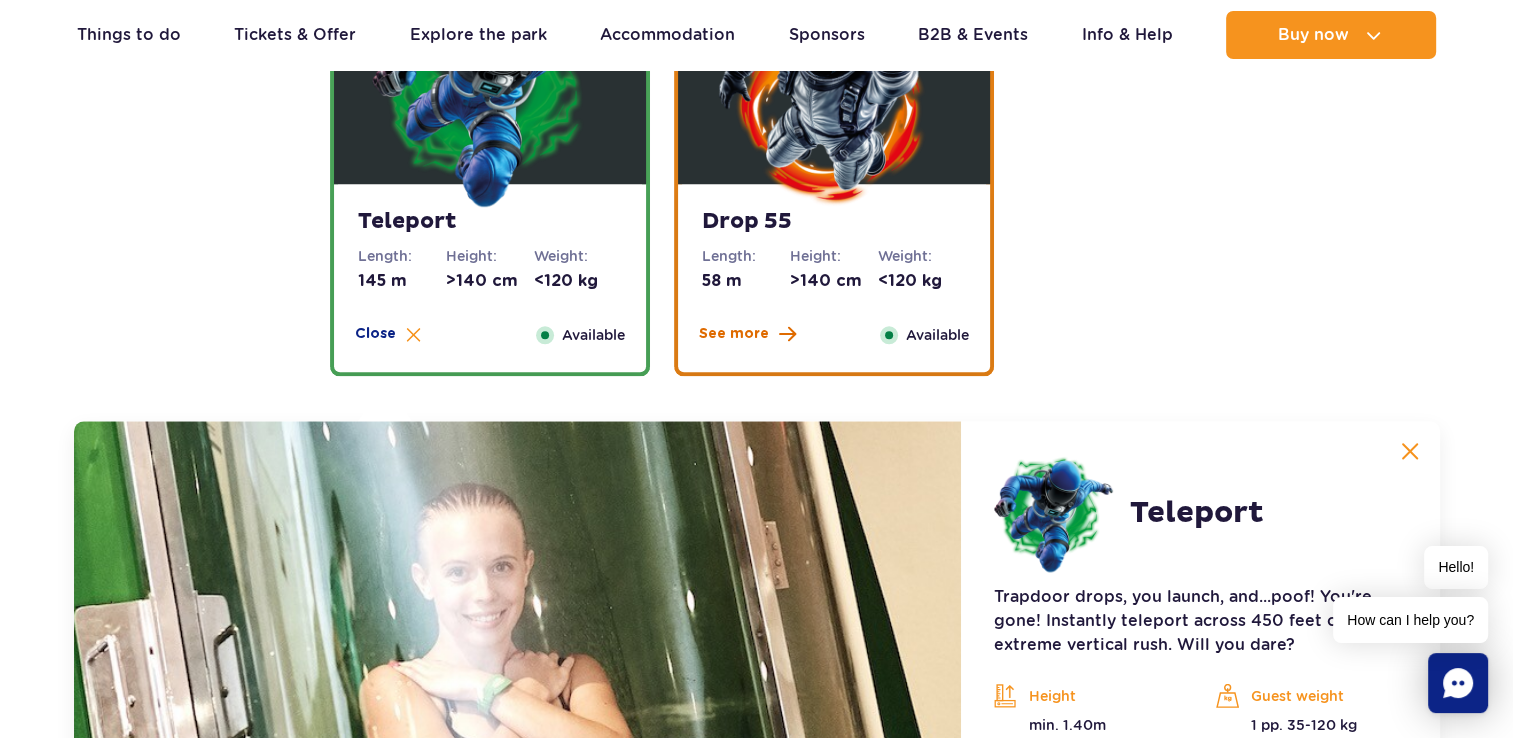 click on "See more
Close" at bounding box center [747, 335] 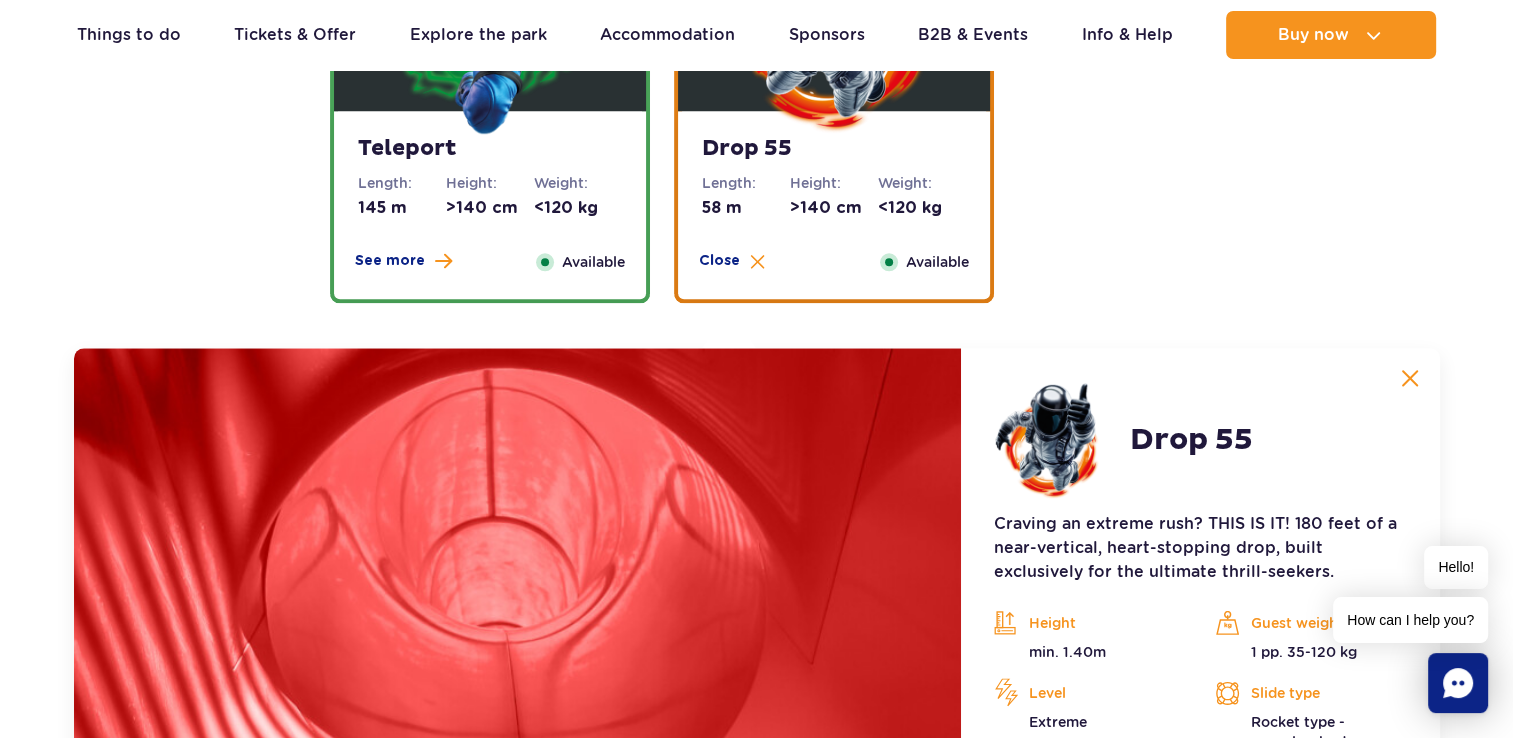 scroll, scrollTop: 2412, scrollLeft: 0, axis: vertical 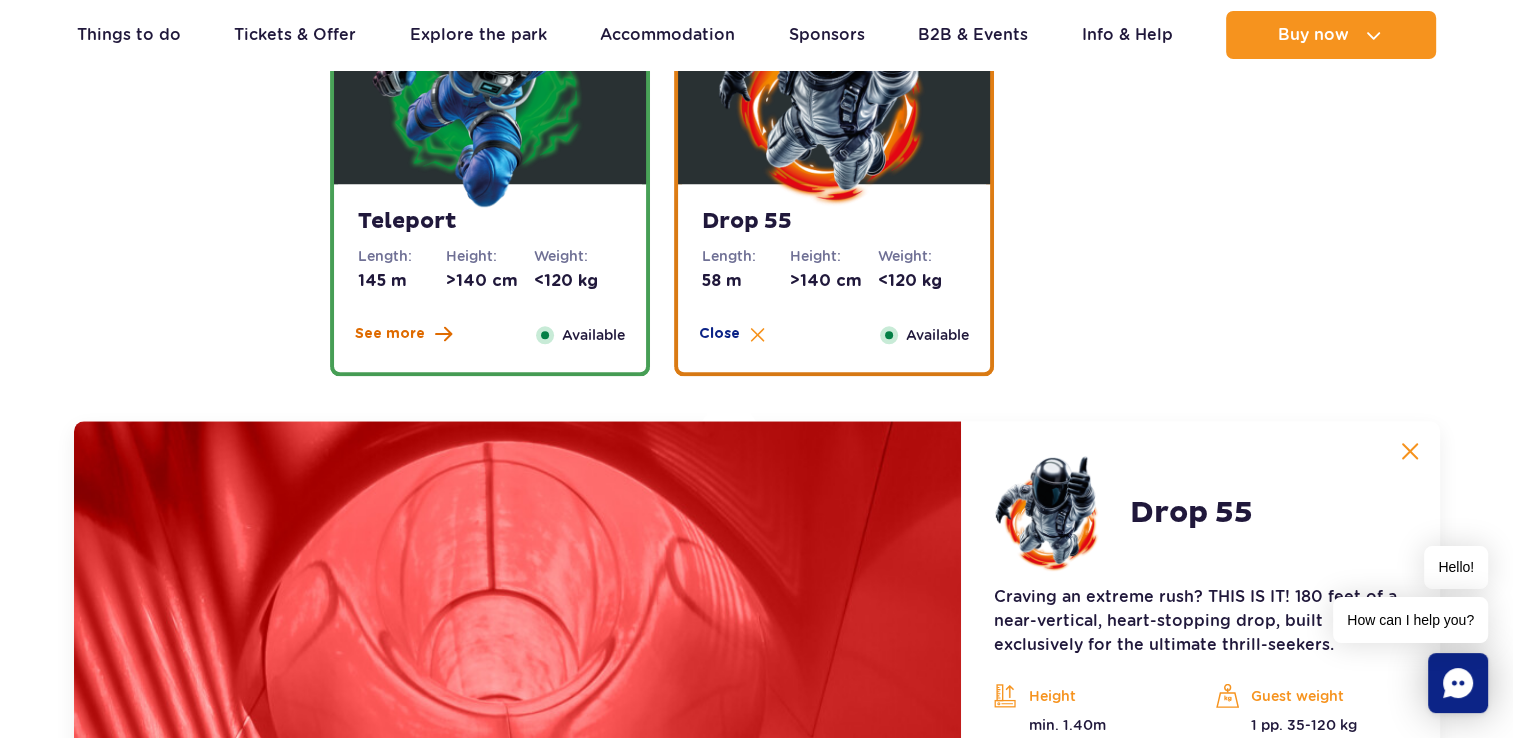 click on "See more" at bounding box center (390, 334) 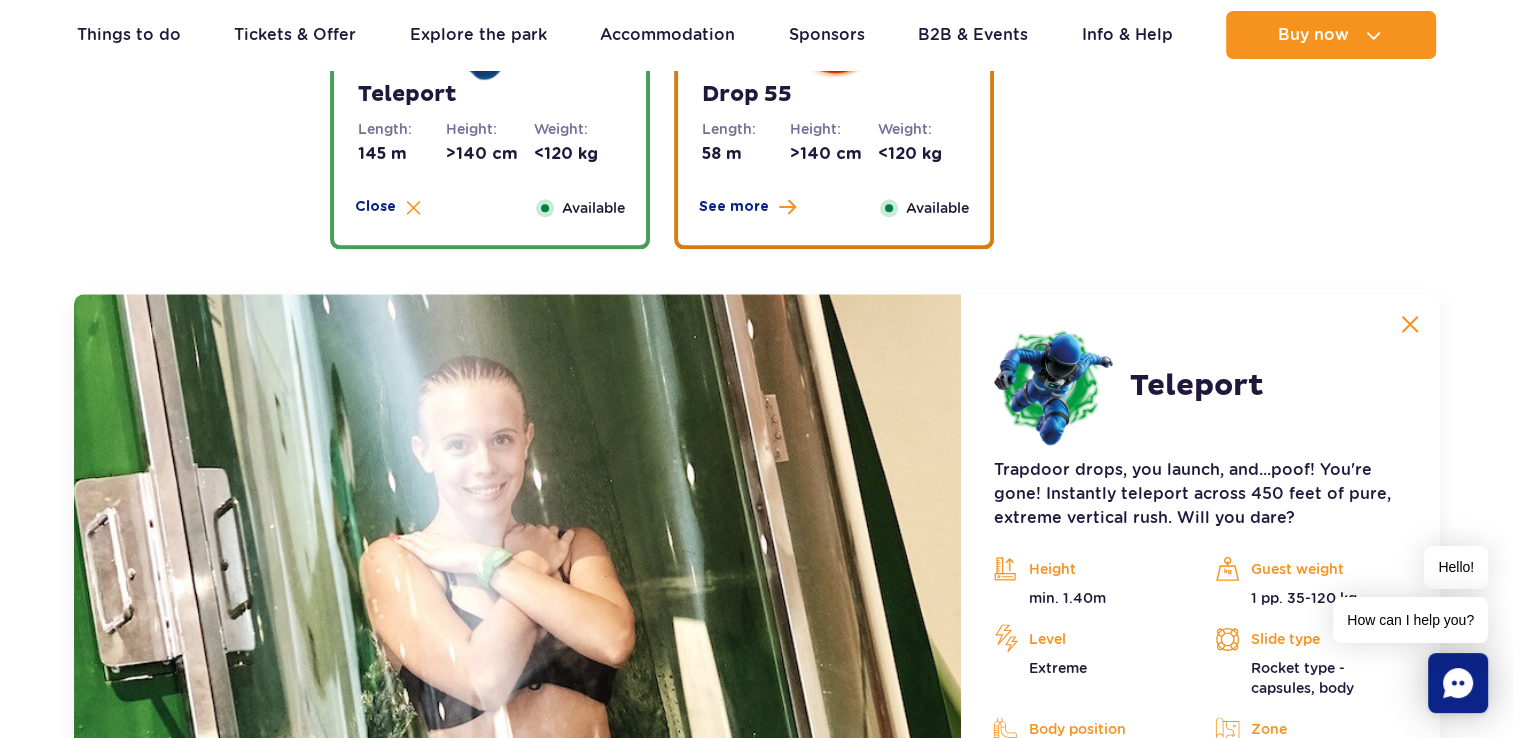 scroll, scrollTop: 2712, scrollLeft: 0, axis: vertical 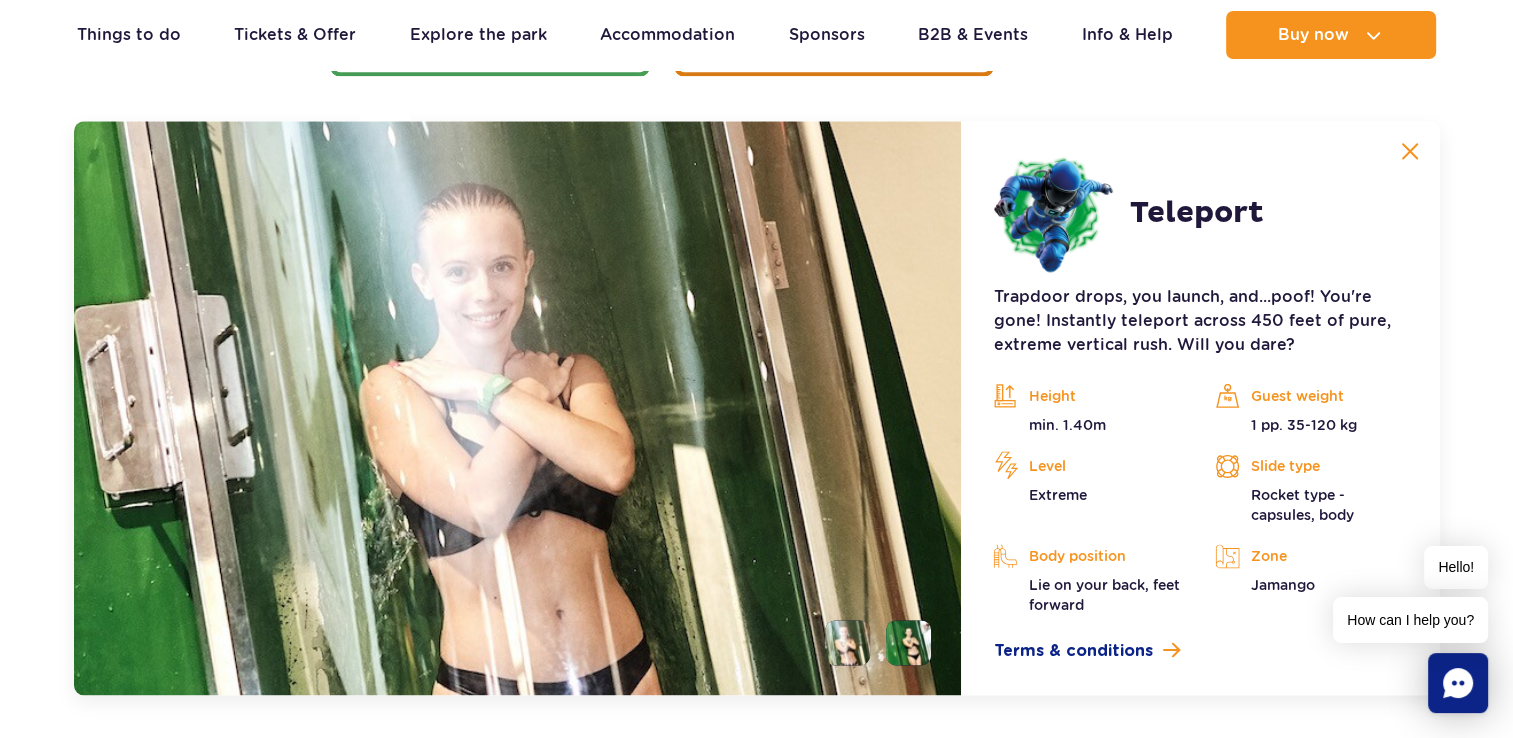 click at bounding box center (1410, 151) 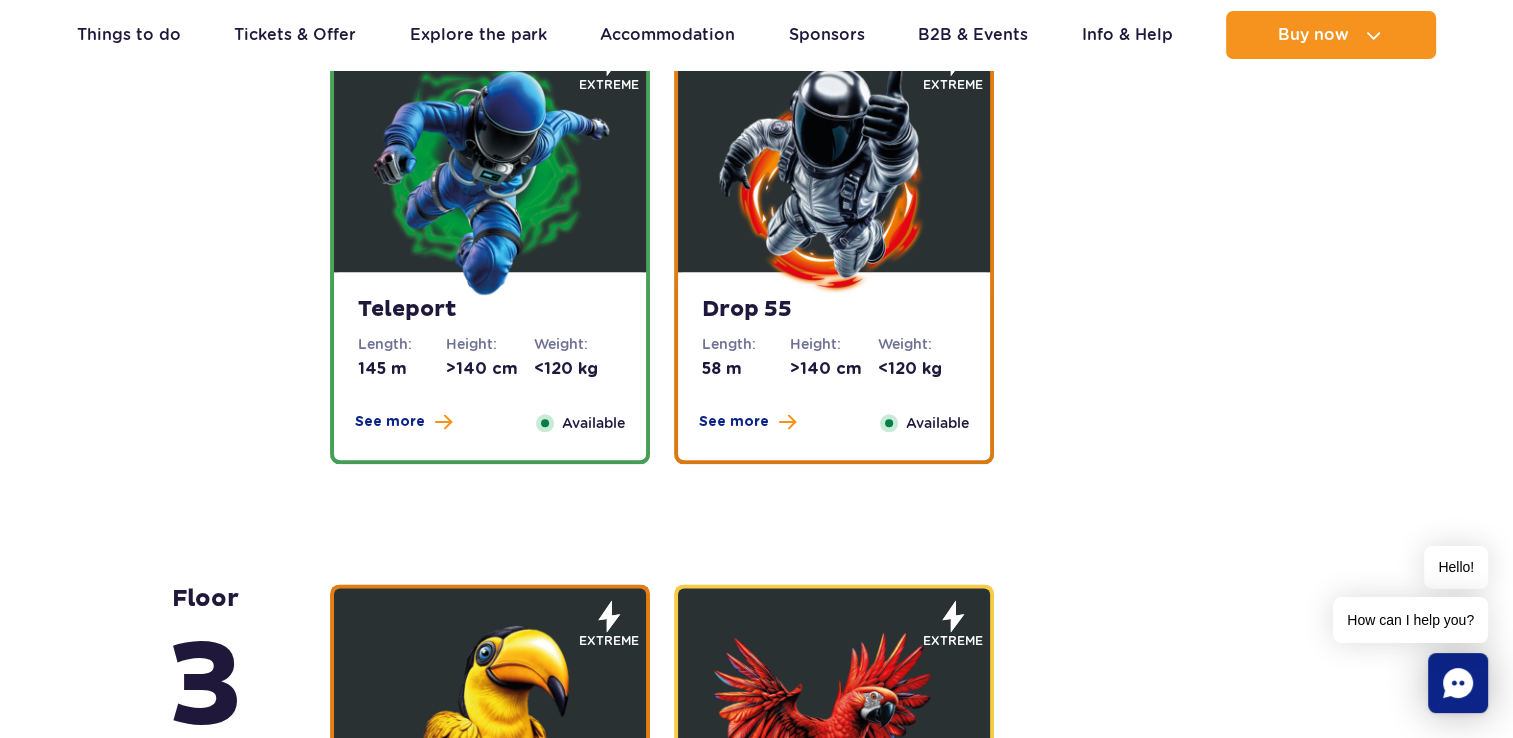 scroll, scrollTop: 2212, scrollLeft: 0, axis: vertical 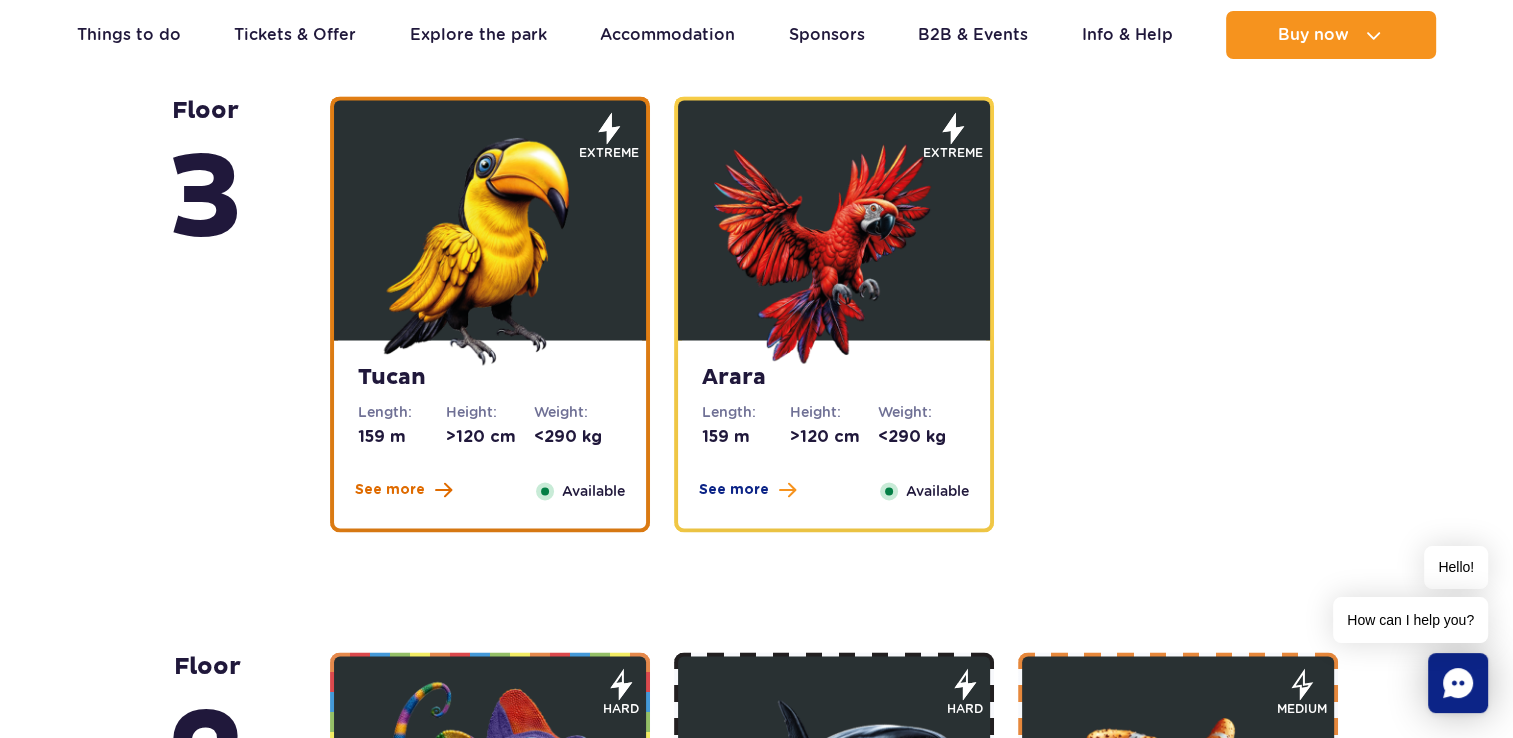 click on "See more" at bounding box center [390, 490] 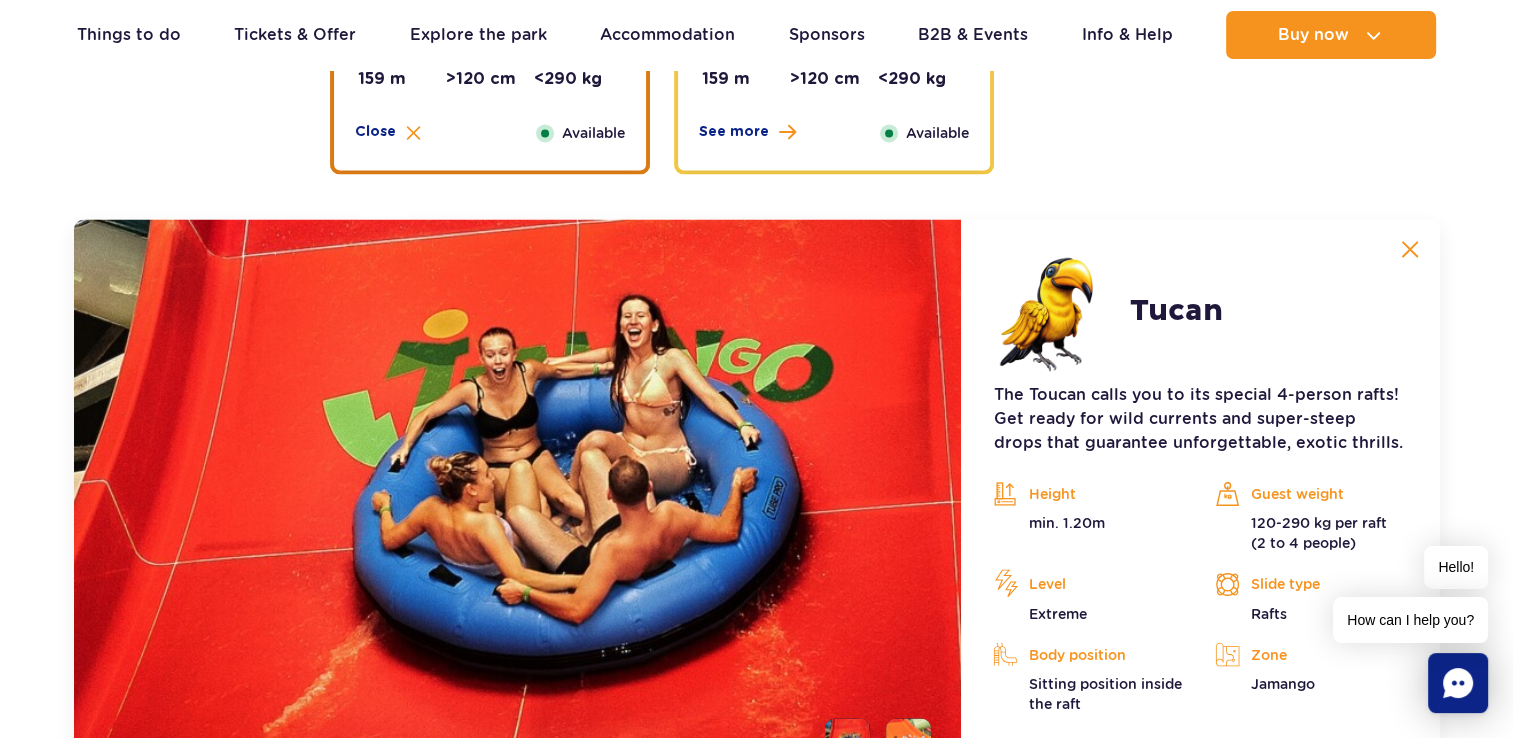 scroll, scrollTop: 3268, scrollLeft: 0, axis: vertical 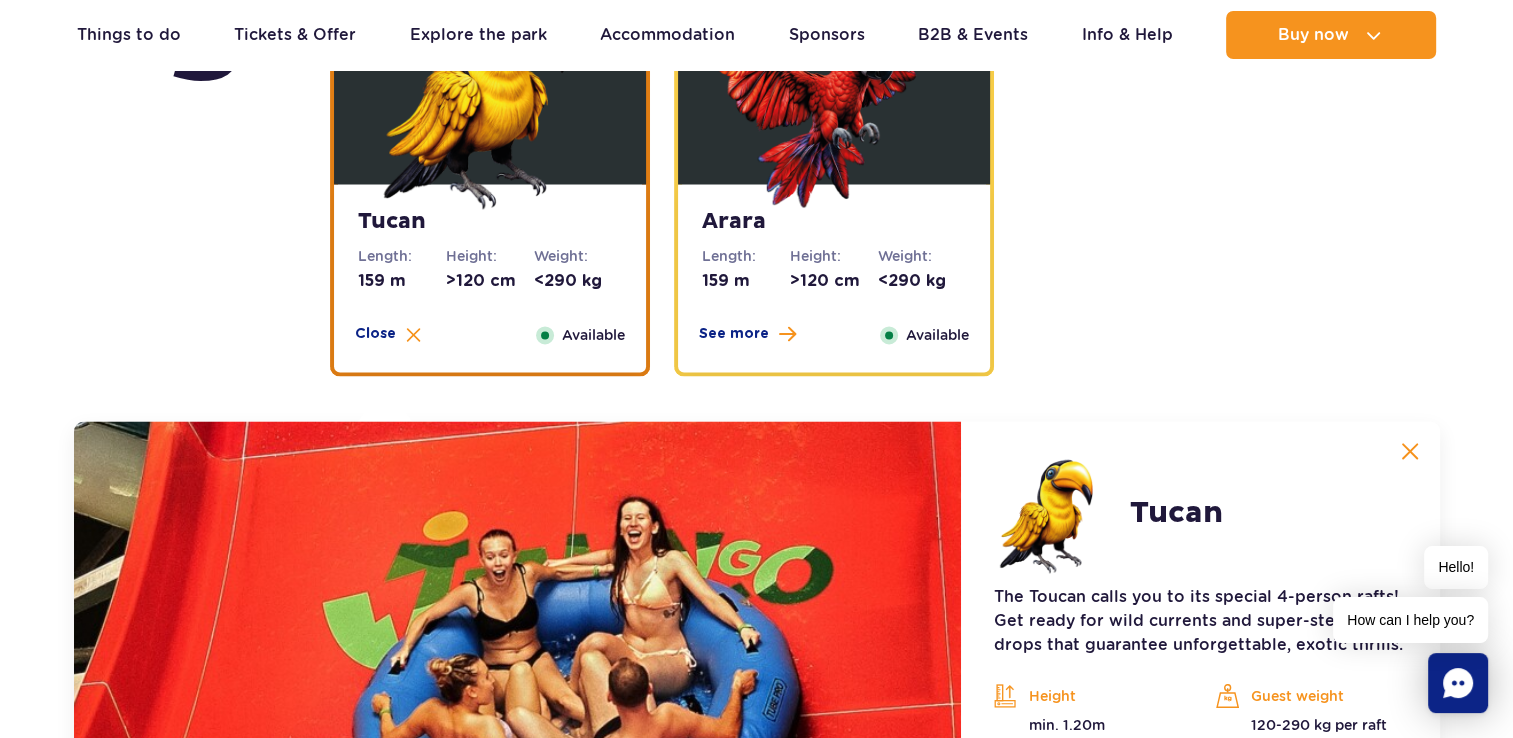 click on "See more
Close" at bounding box center [747, 335] 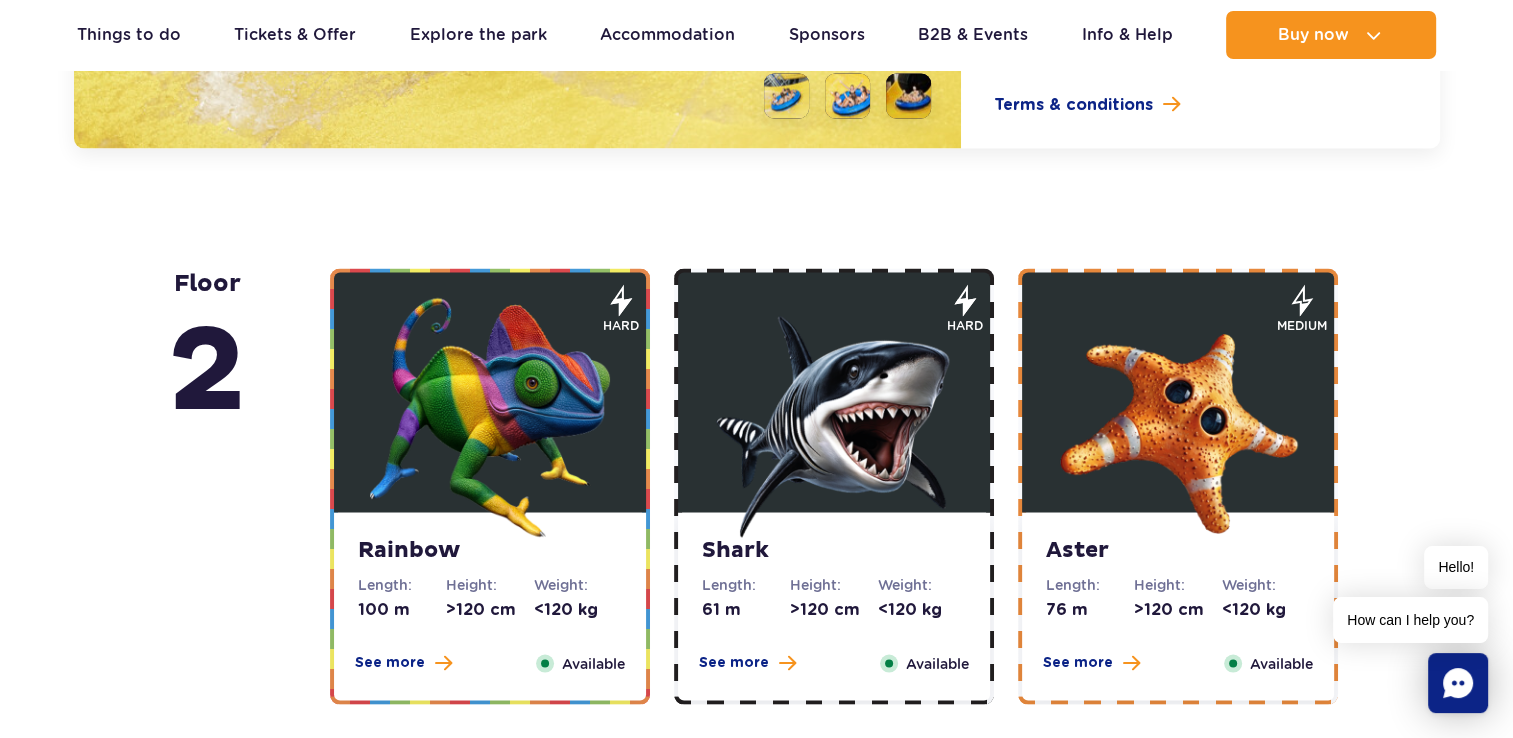 scroll, scrollTop: 3868, scrollLeft: 0, axis: vertical 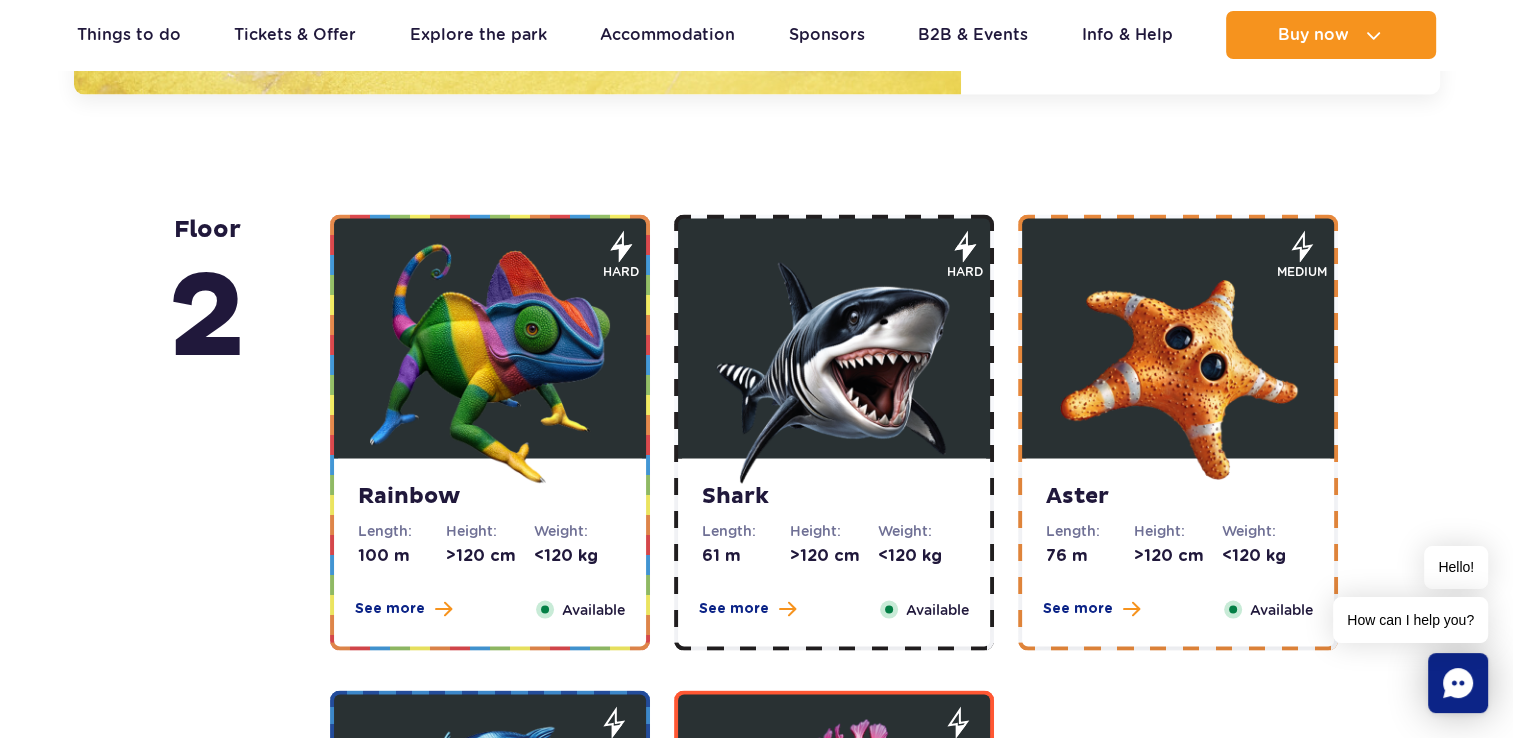 click on "See more
Close" at bounding box center [403, 610] 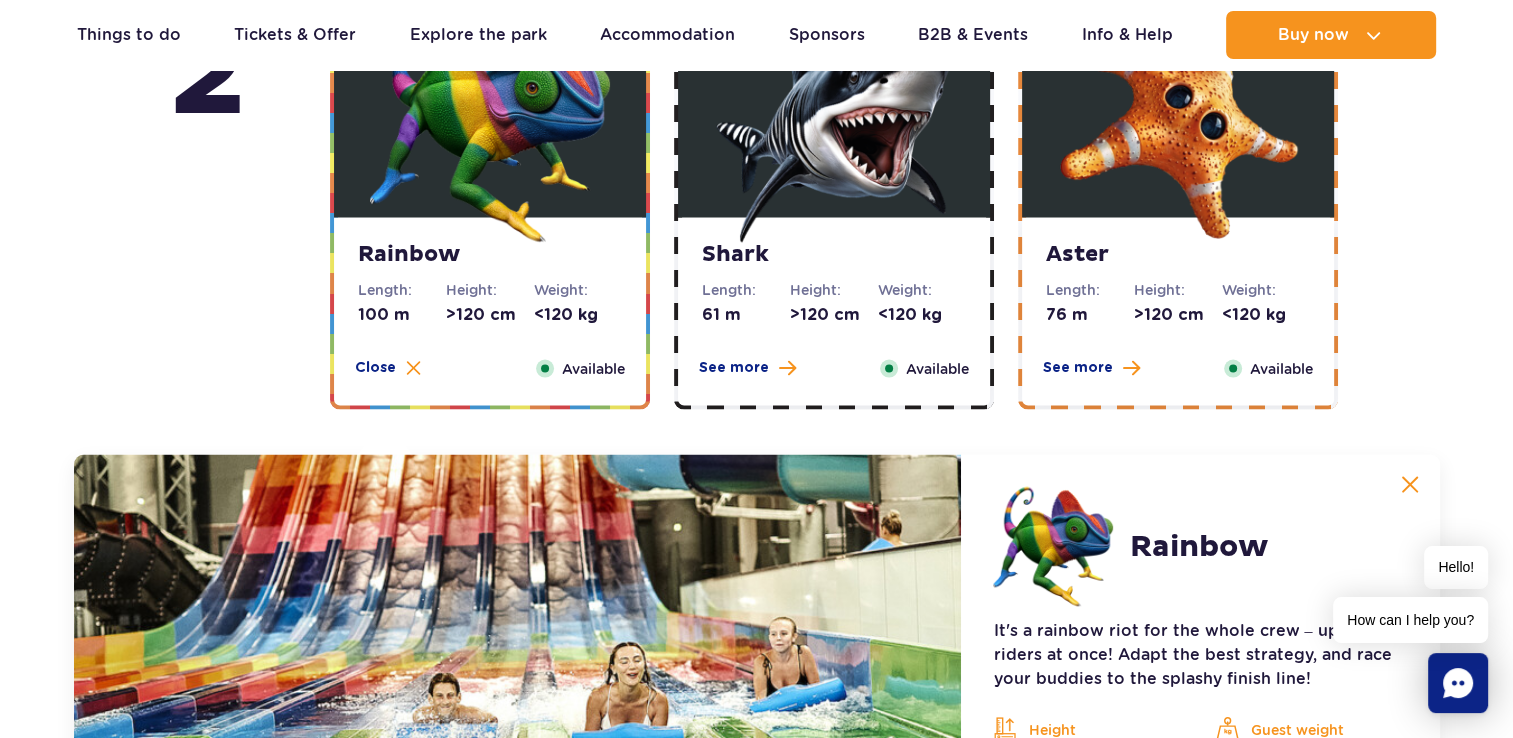 scroll, scrollTop: 3424, scrollLeft: 0, axis: vertical 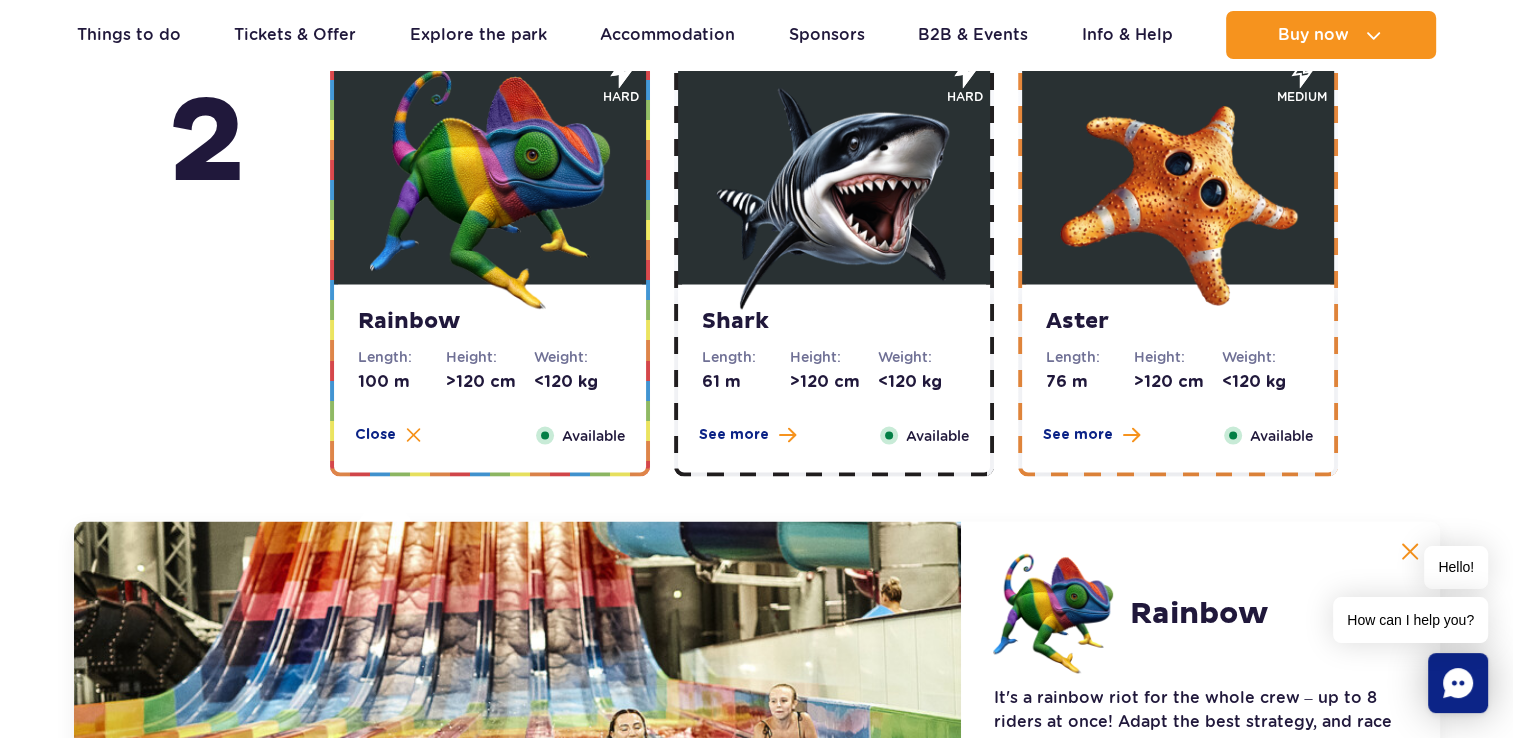 click on "See more
Close" at bounding box center [747, 435] 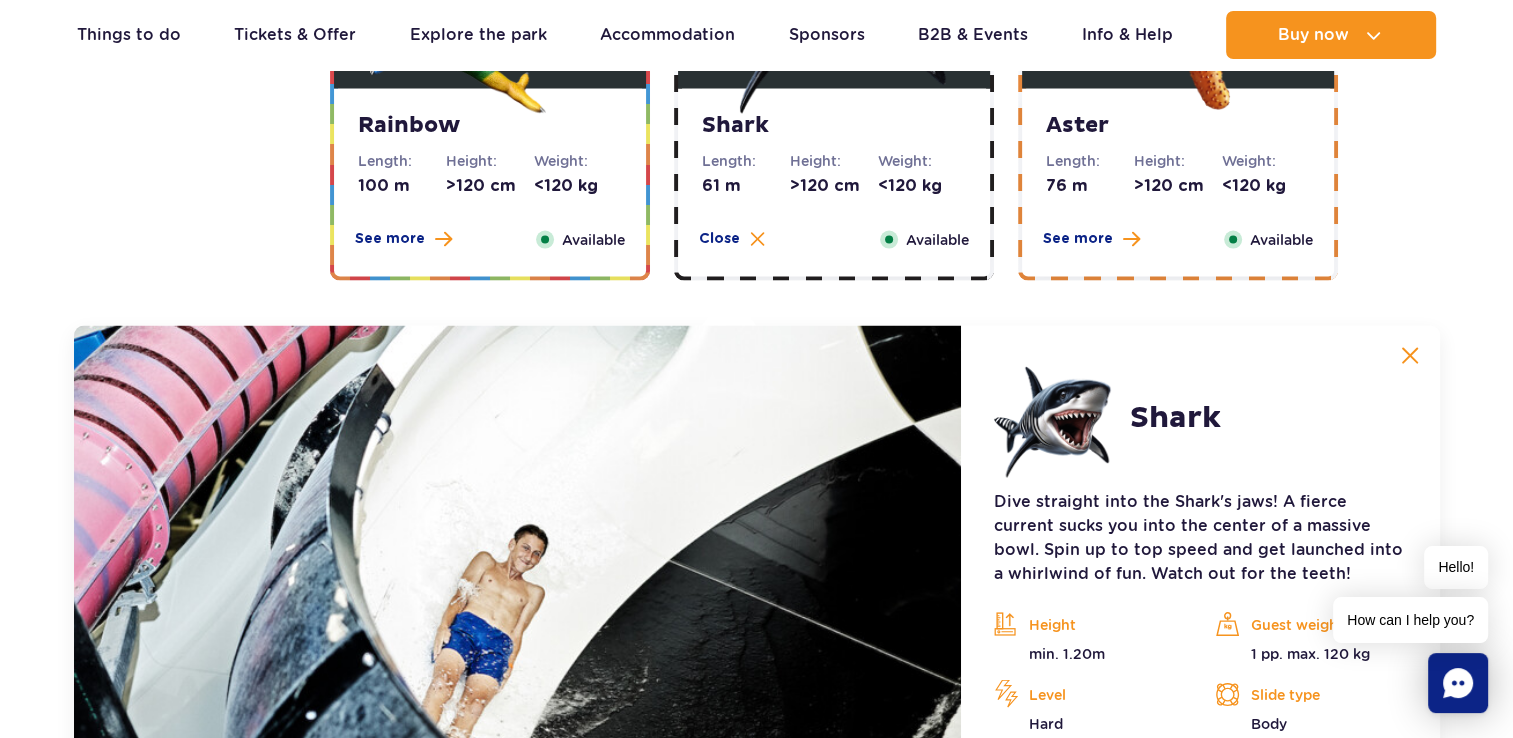 scroll, scrollTop: 3524, scrollLeft: 0, axis: vertical 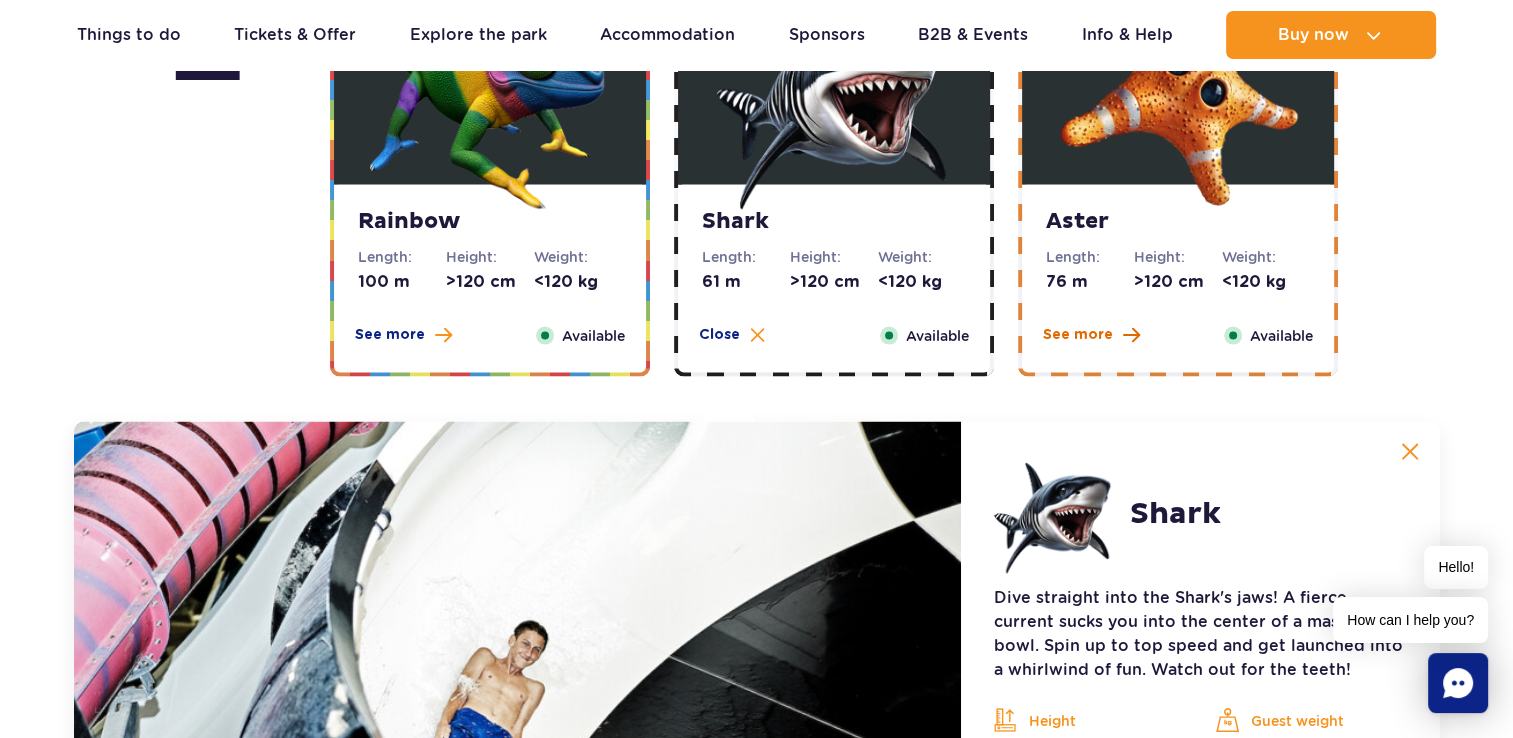 click on "See more" at bounding box center (1078, 334) 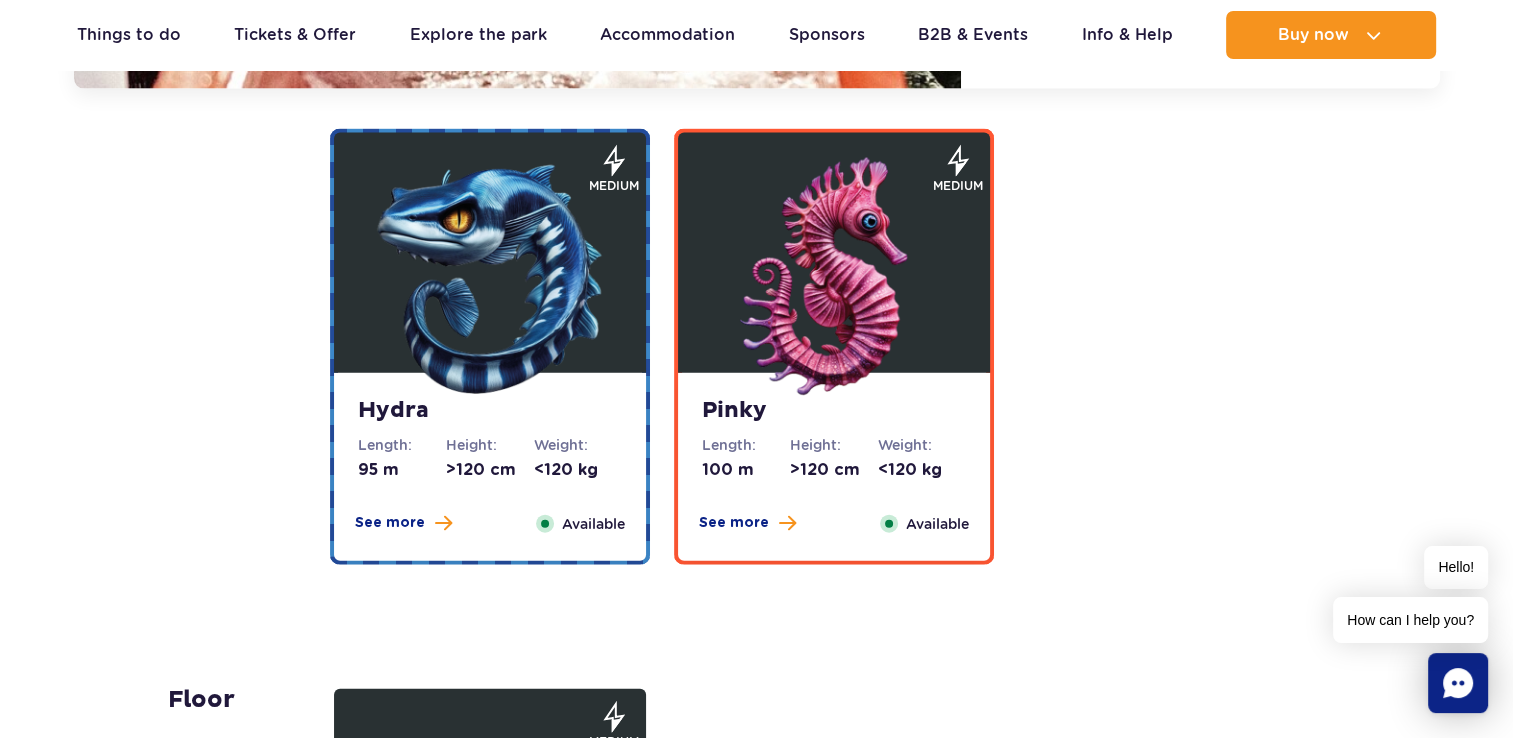 scroll, scrollTop: 4424, scrollLeft: 0, axis: vertical 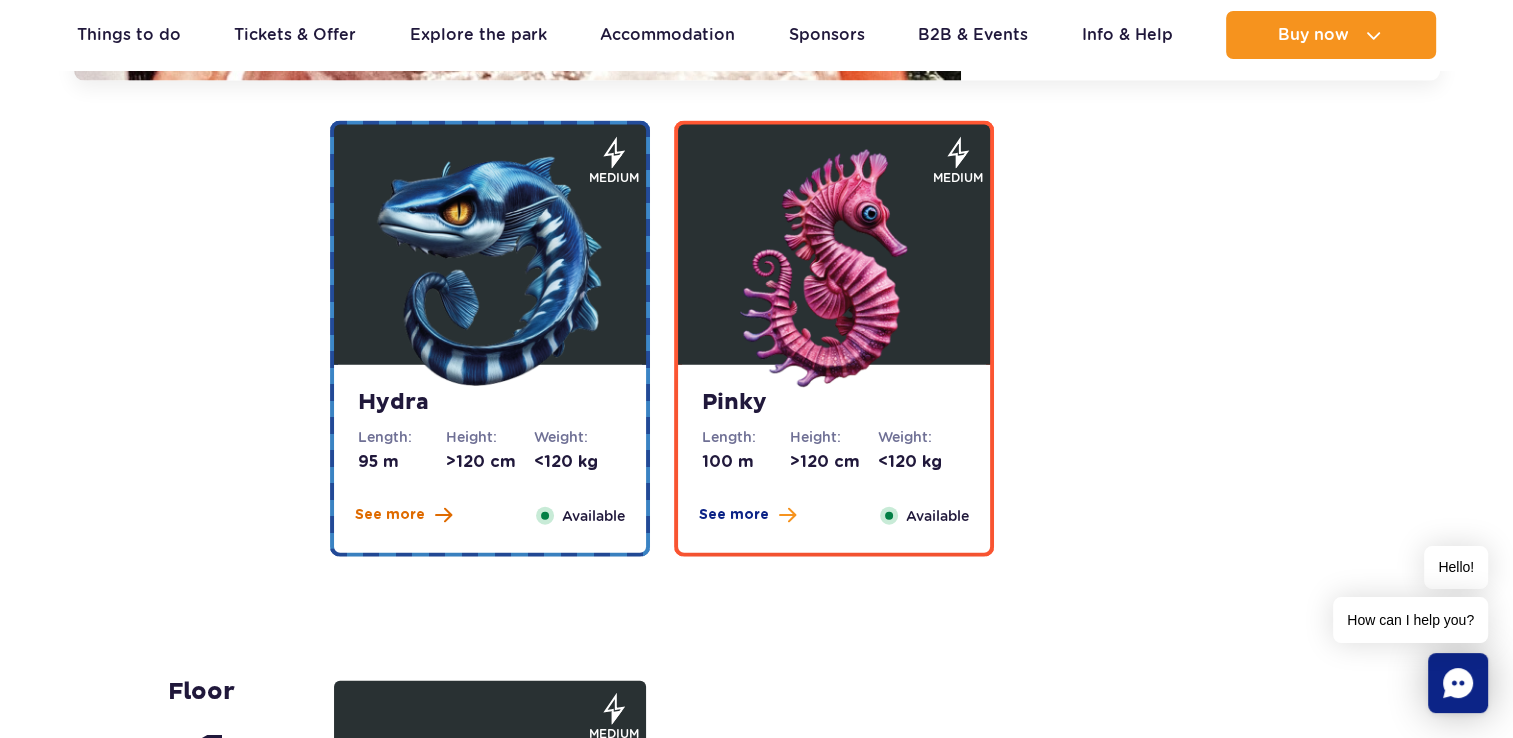click on "See more" at bounding box center (390, 515) 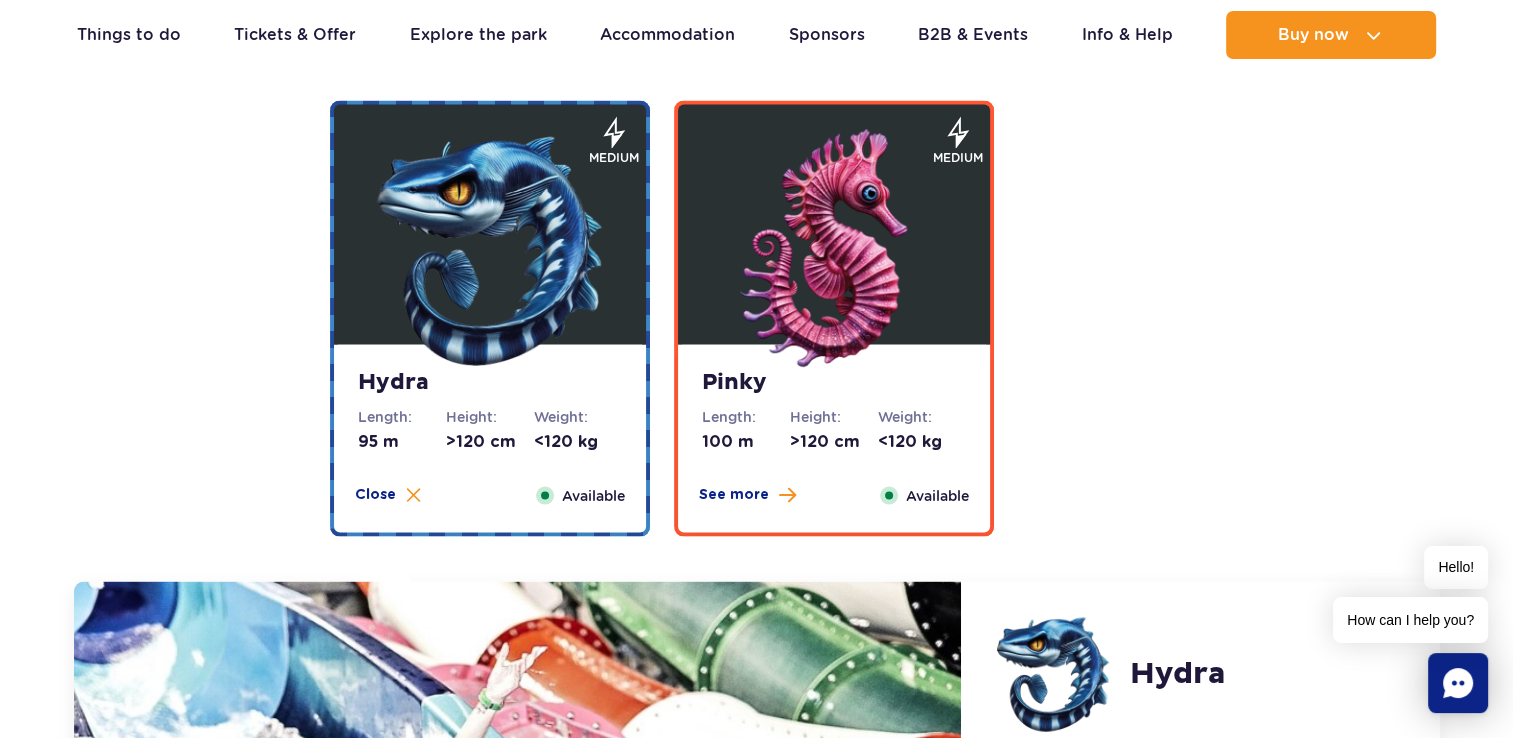 scroll, scrollTop: 3800, scrollLeft: 0, axis: vertical 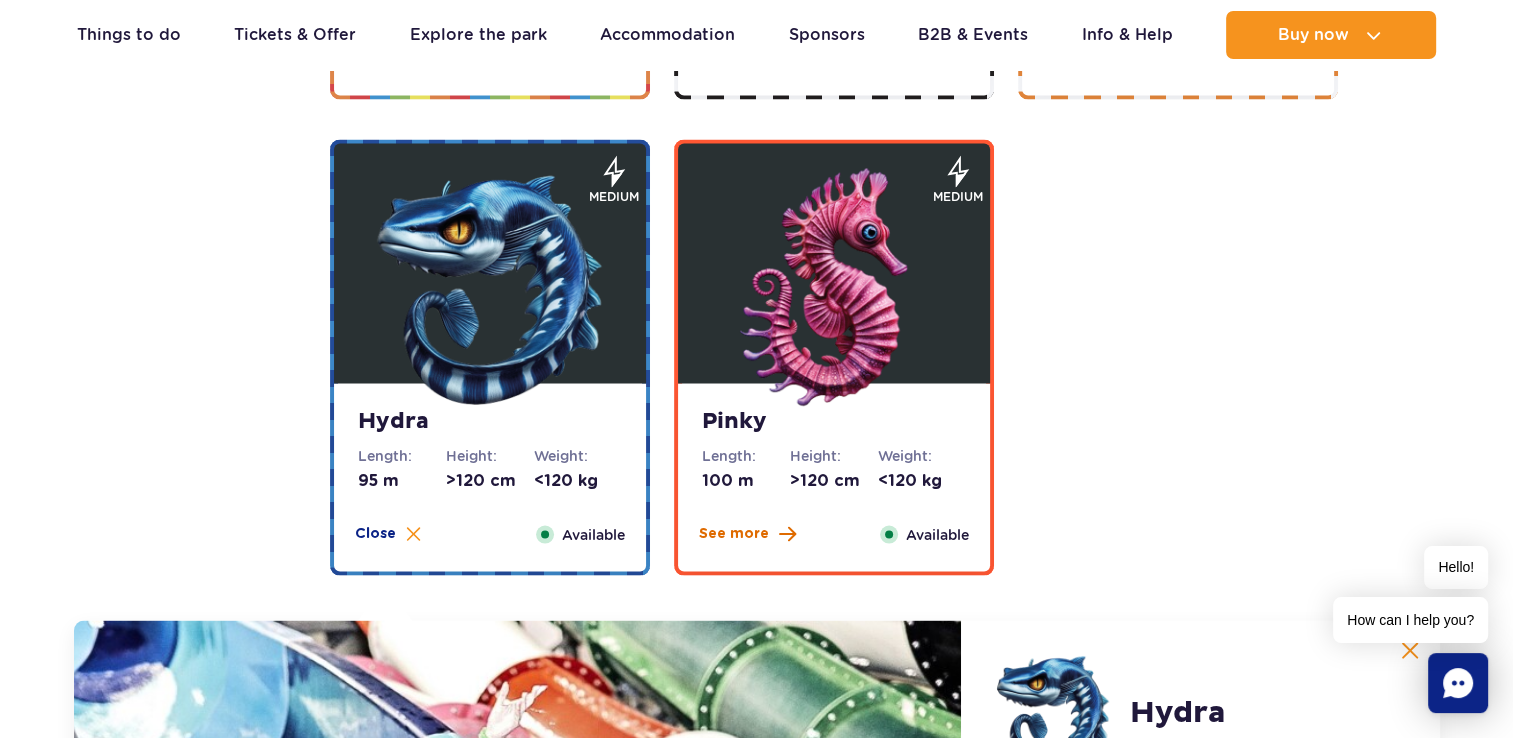 click on "See more" at bounding box center (734, 534) 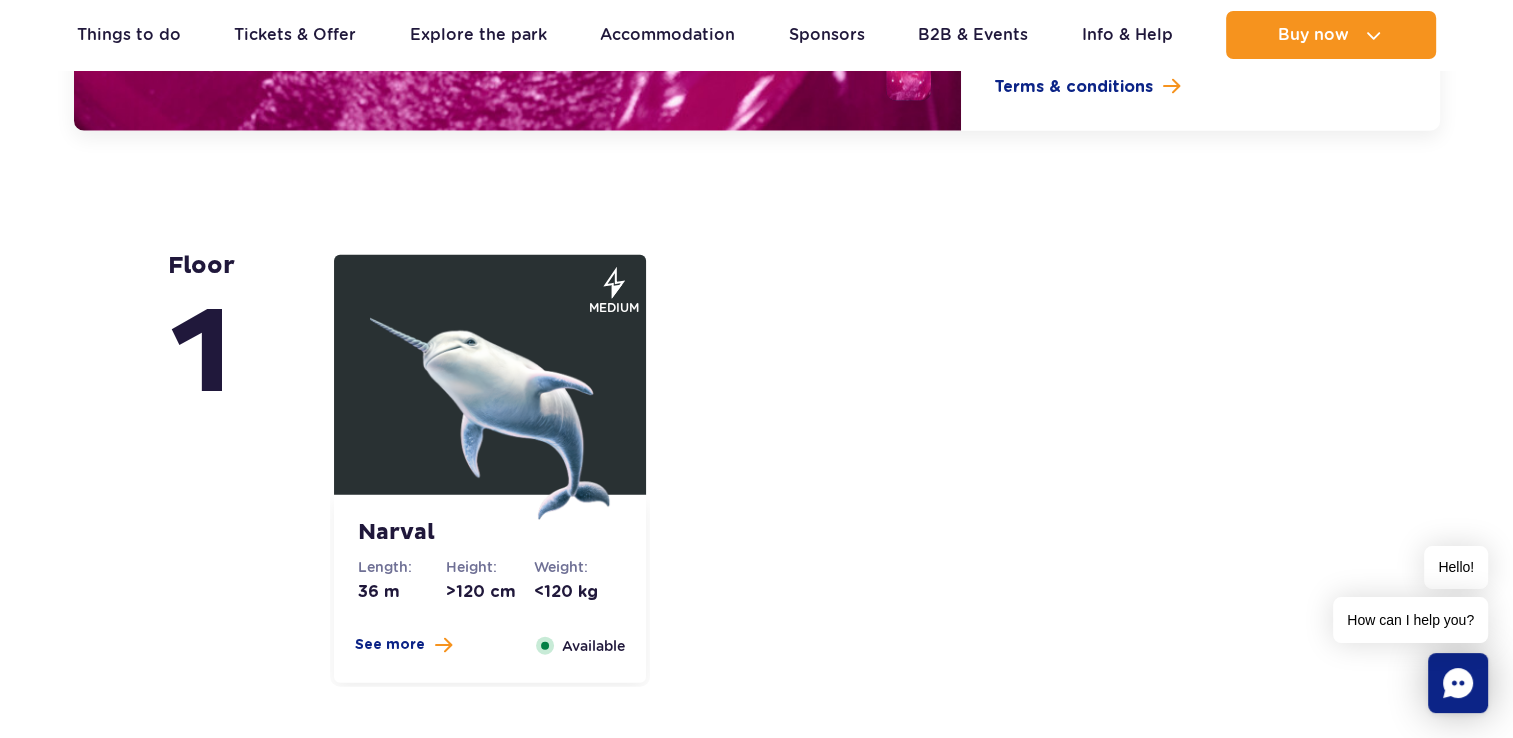scroll, scrollTop: 4900, scrollLeft: 0, axis: vertical 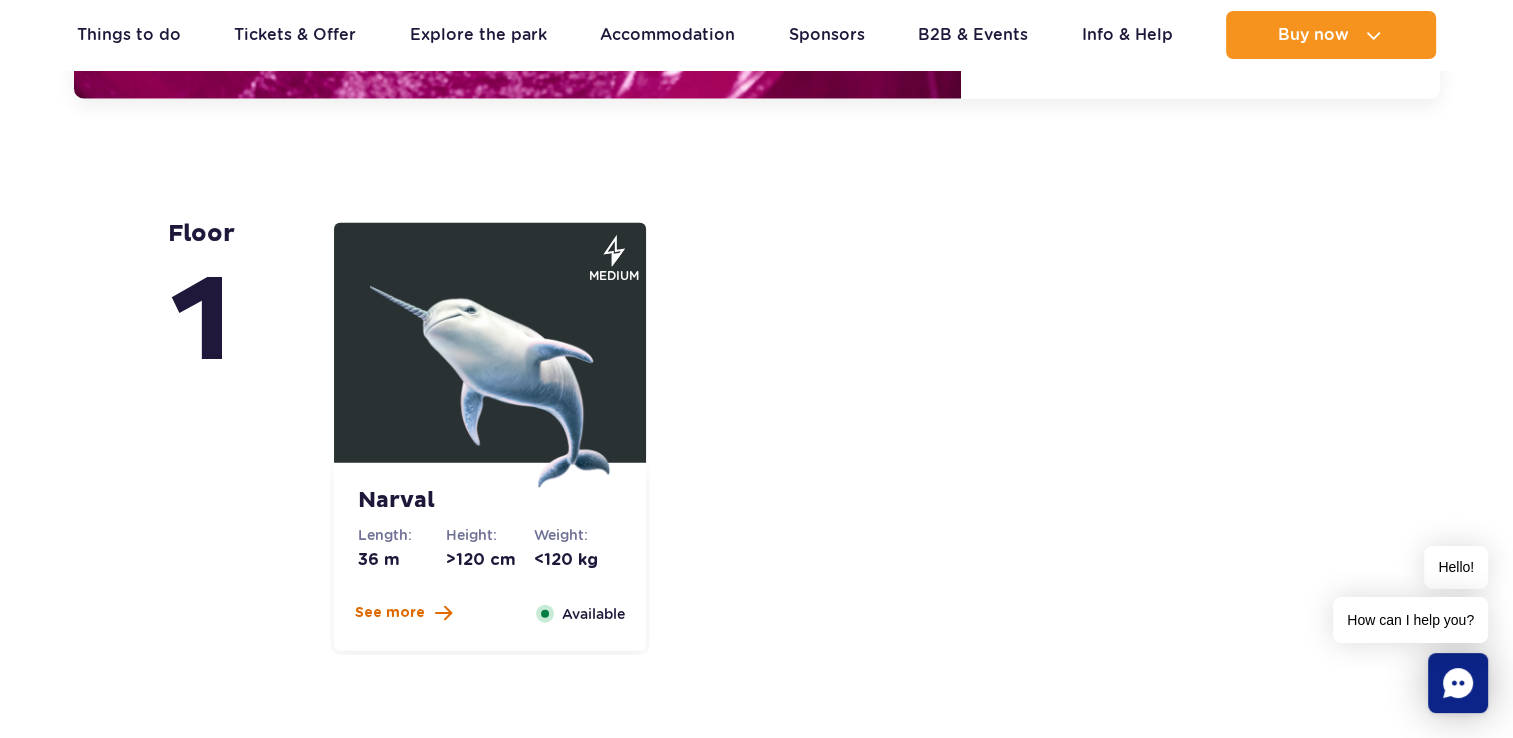 click on "See more" at bounding box center [390, 613] 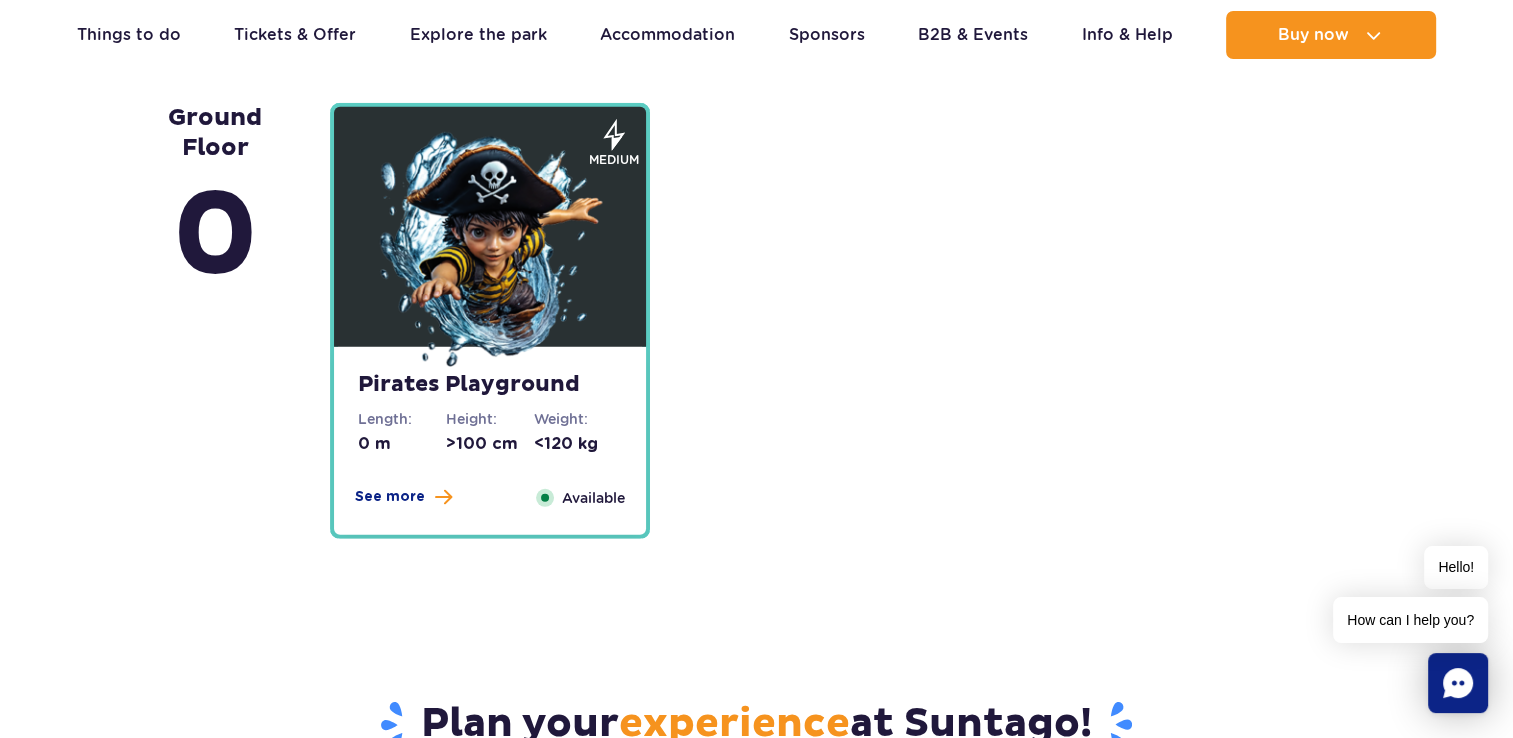 scroll, scrollTop: 5556, scrollLeft: 0, axis: vertical 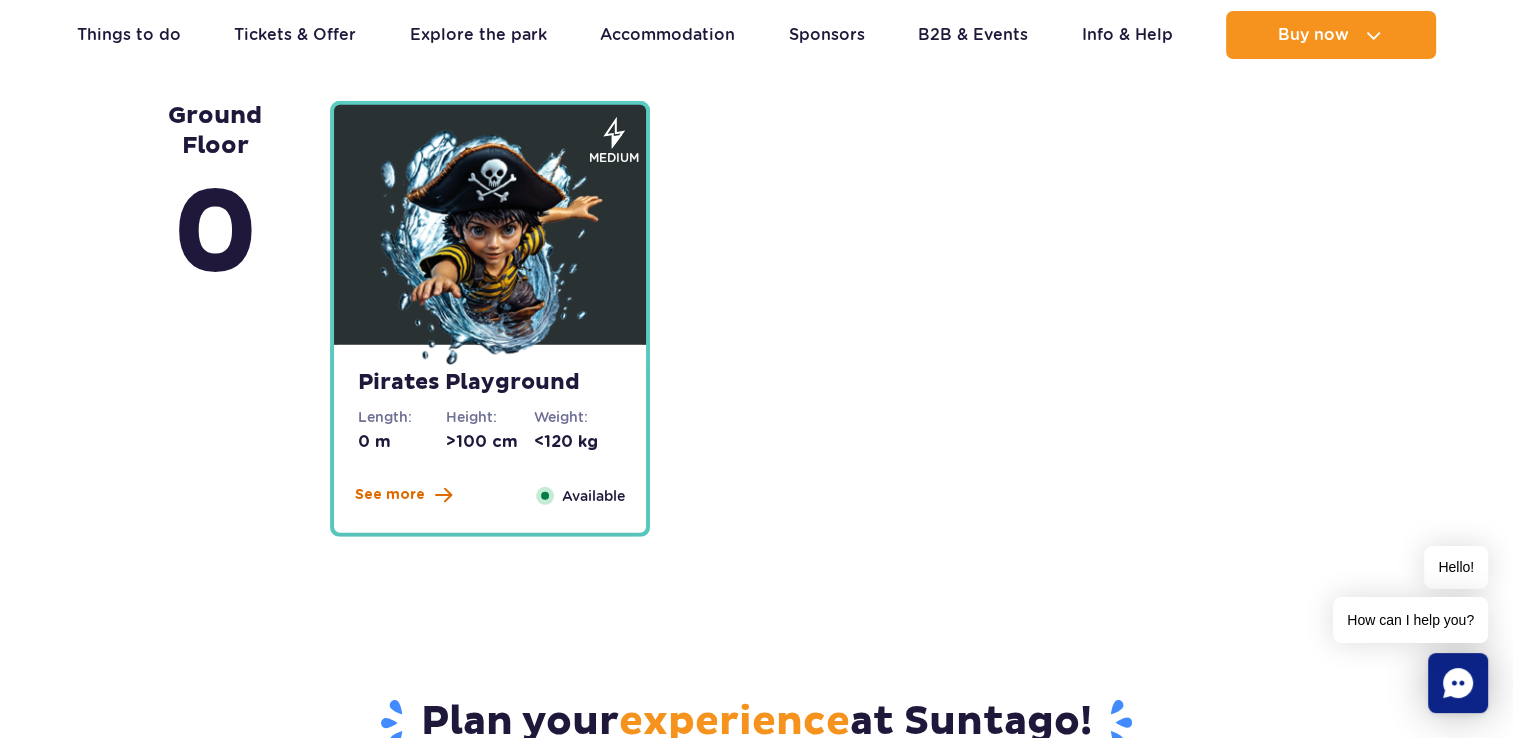 click at bounding box center (443, 495) 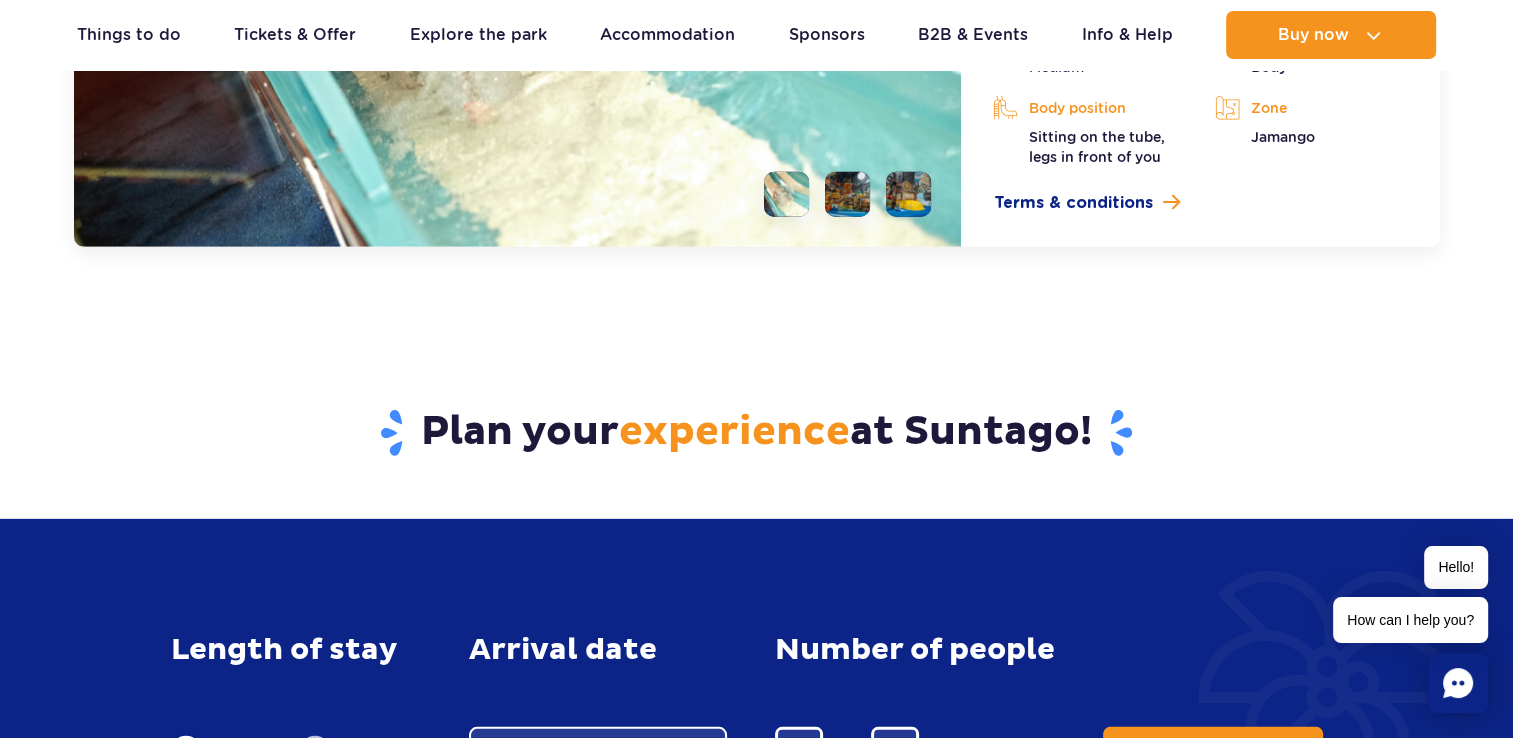 scroll, scrollTop: 5712, scrollLeft: 0, axis: vertical 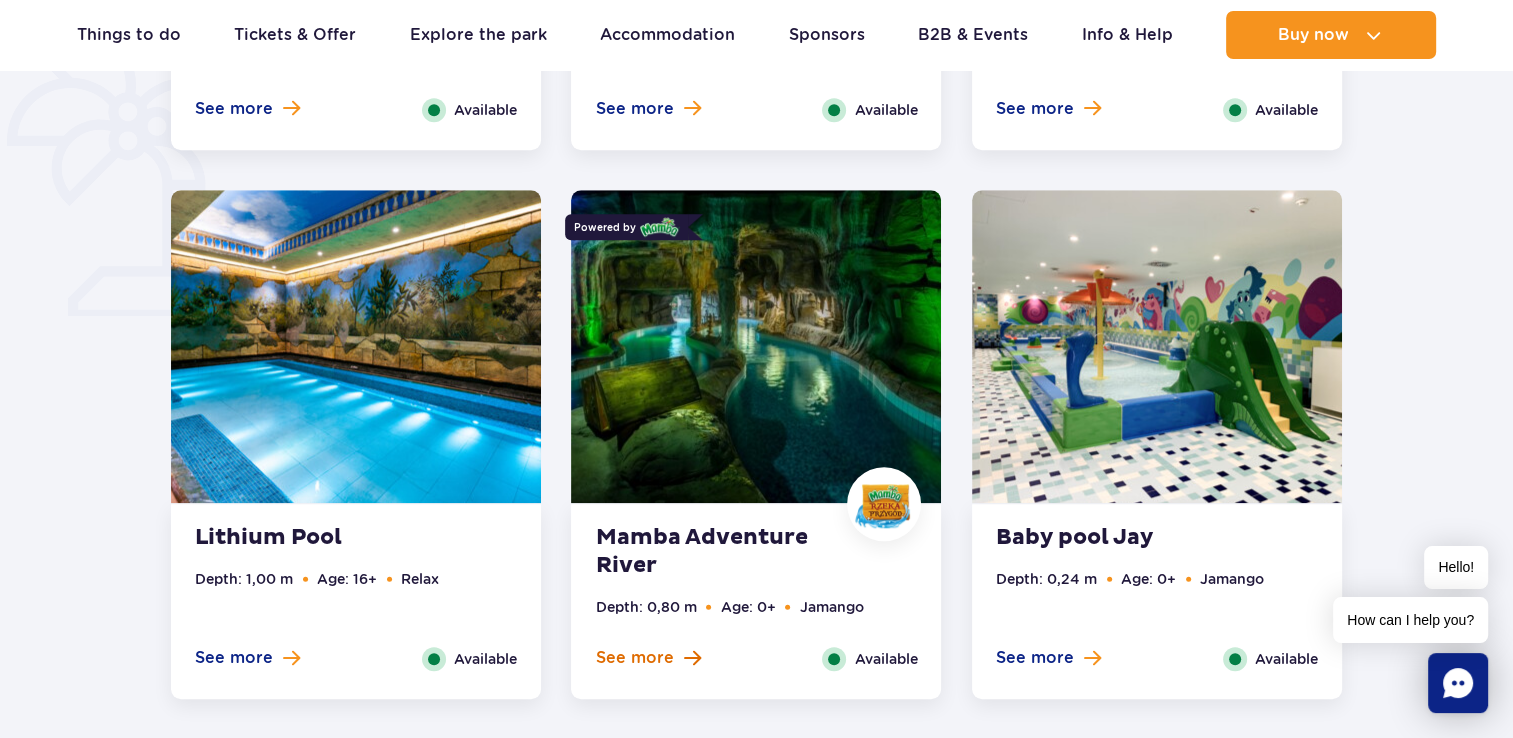click on "See more" at bounding box center [647, 658] 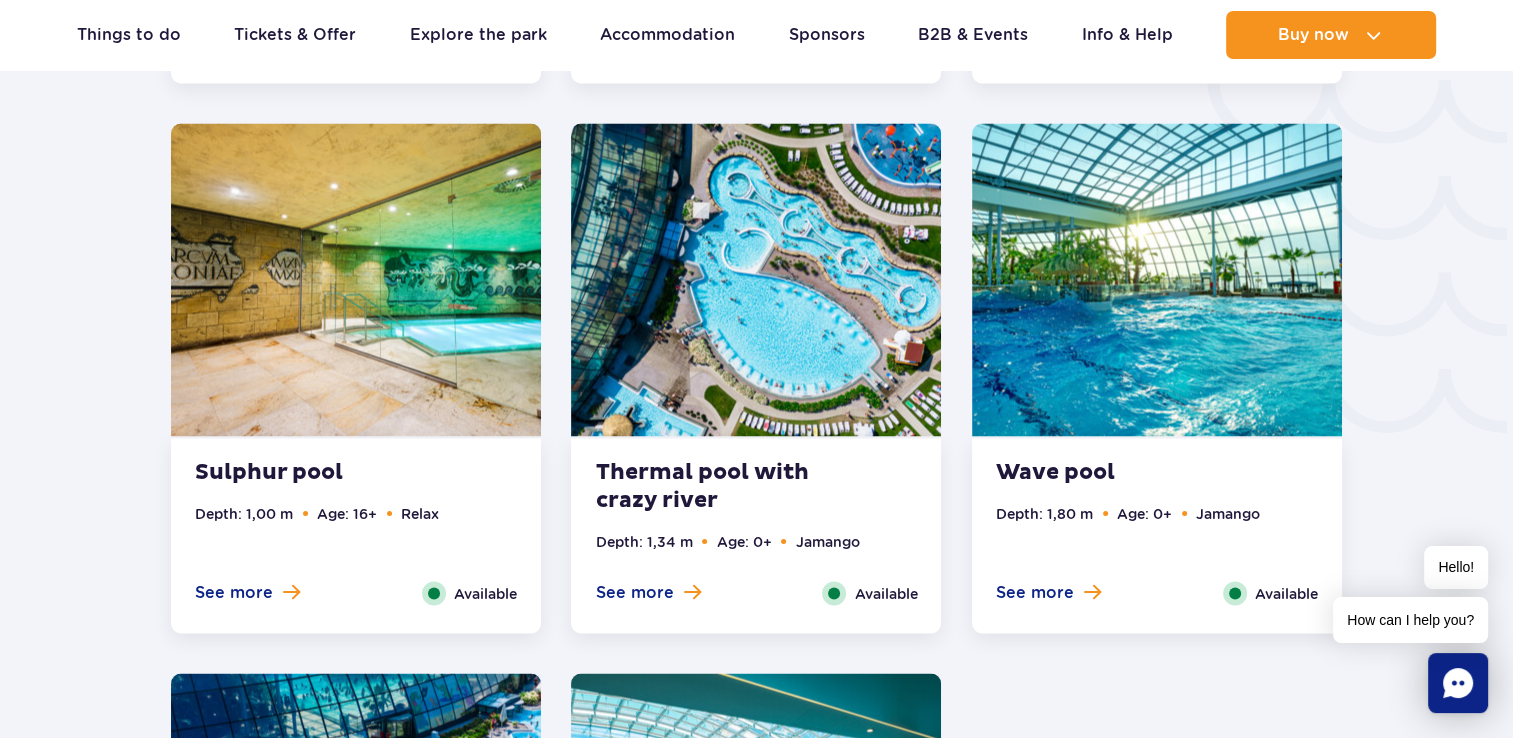 scroll, scrollTop: 3324, scrollLeft: 0, axis: vertical 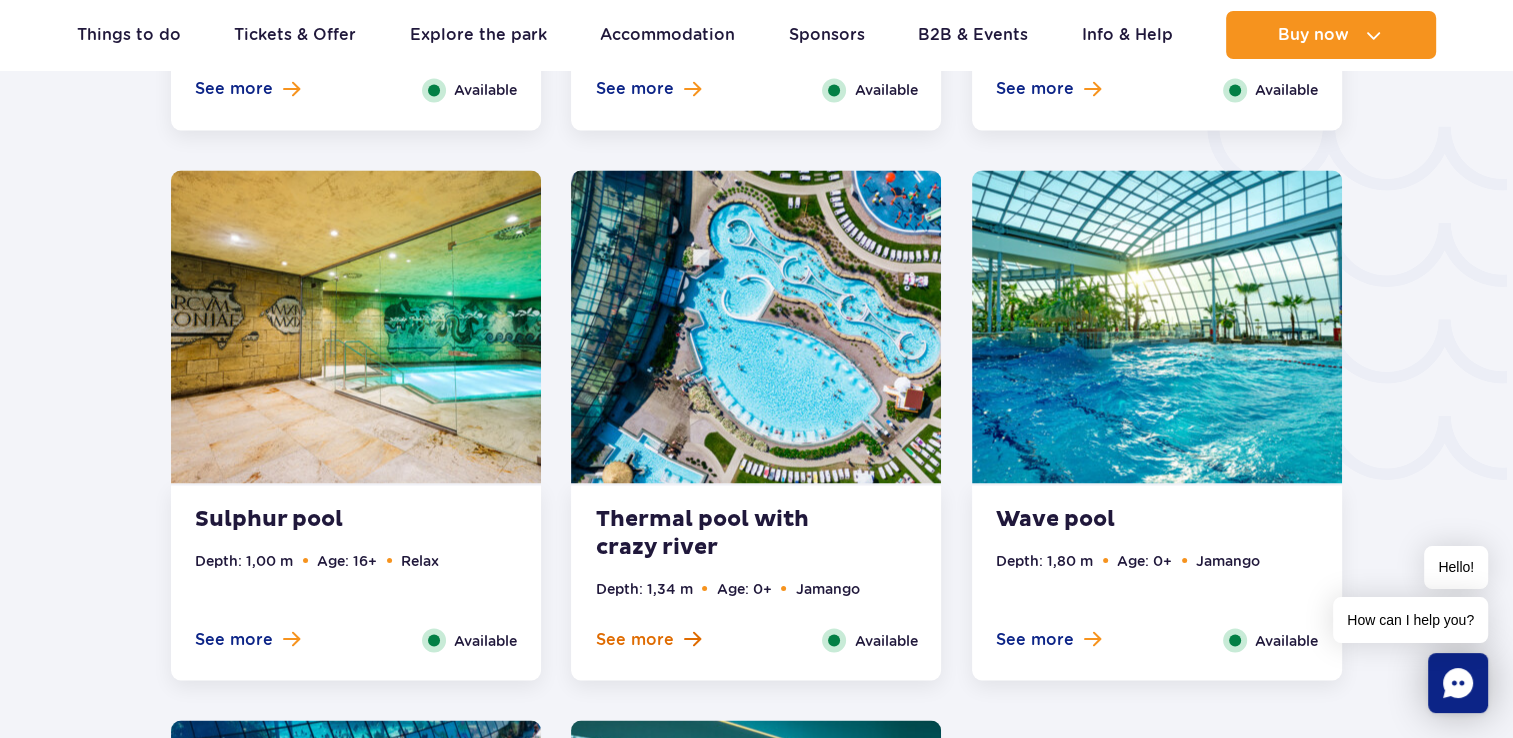 click on "See more" at bounding box center [634, 639] 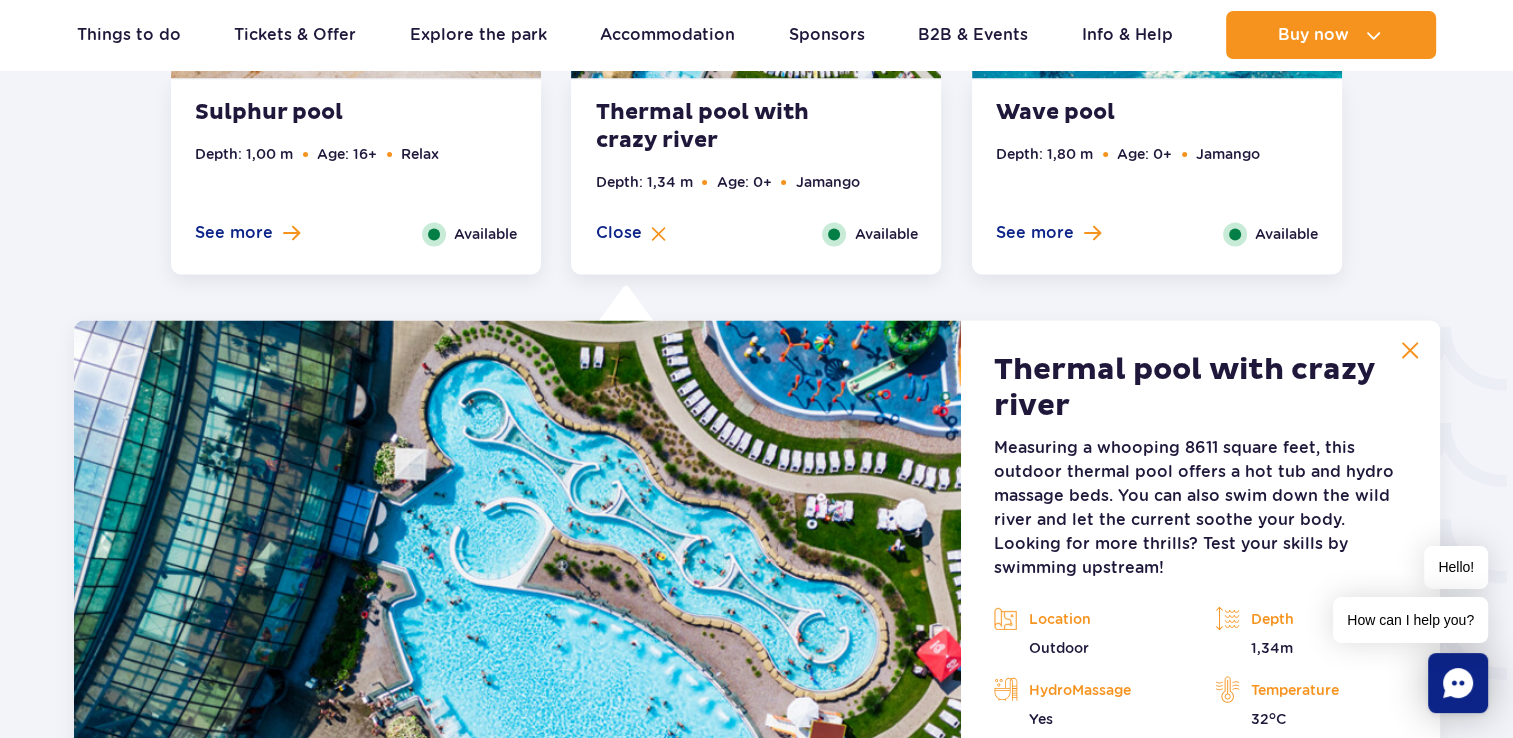 scroll, scrollTop: 3123, scrollLeft: 0, axis: vertical 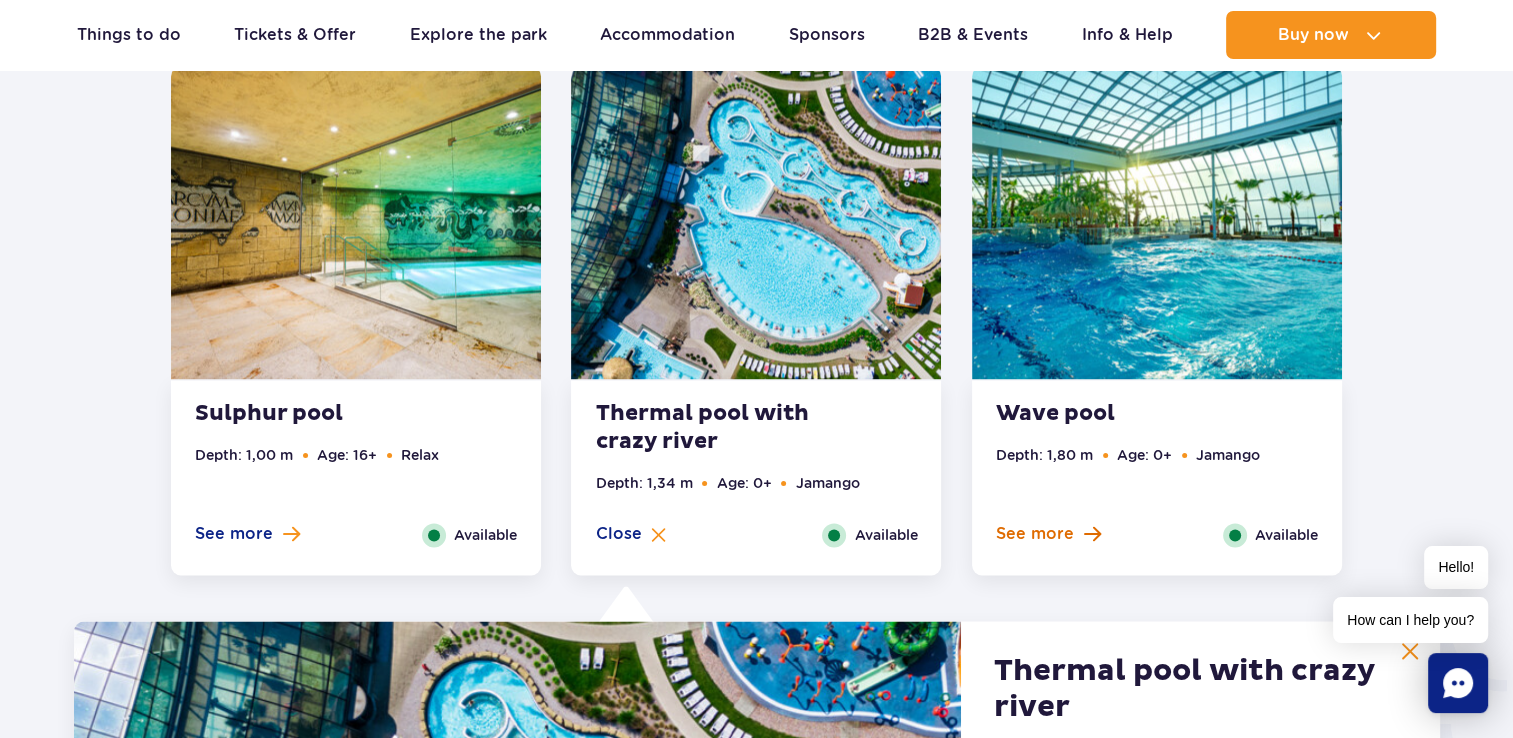 click on "See more" at bounding box center [1048, 534] 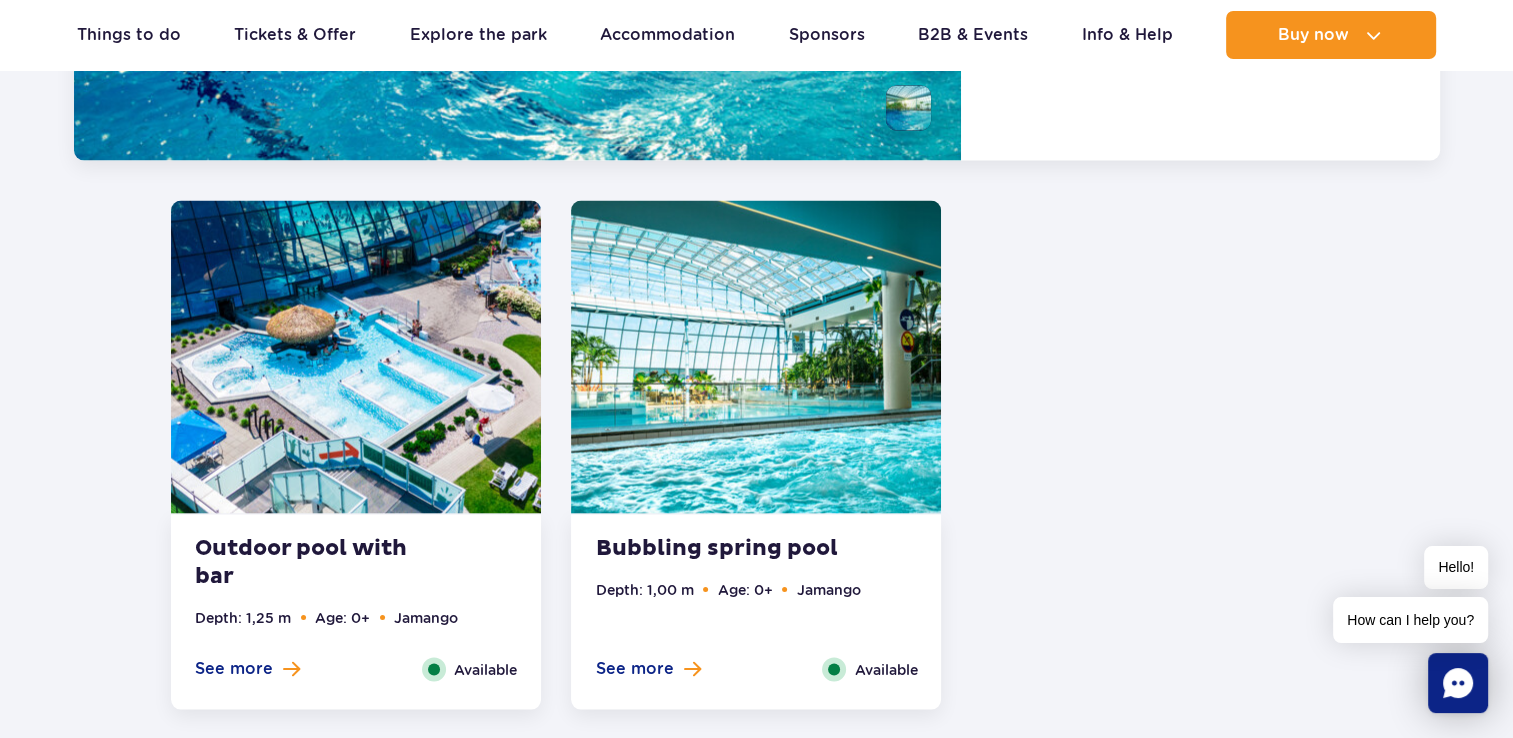 scroll, scrollTop: 3923, scrollLeft: 0, axis: vertical 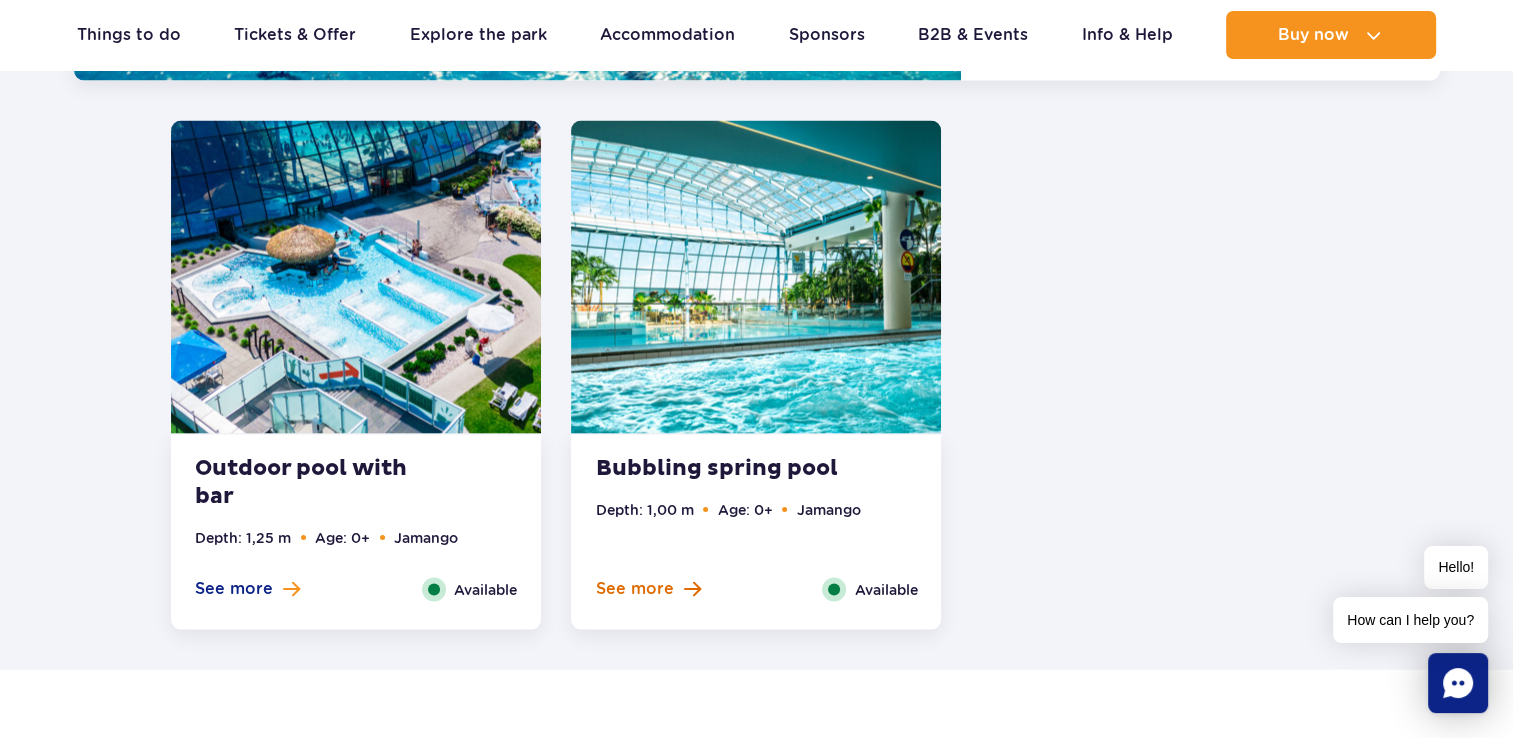 click at bounding box center [691, 589] 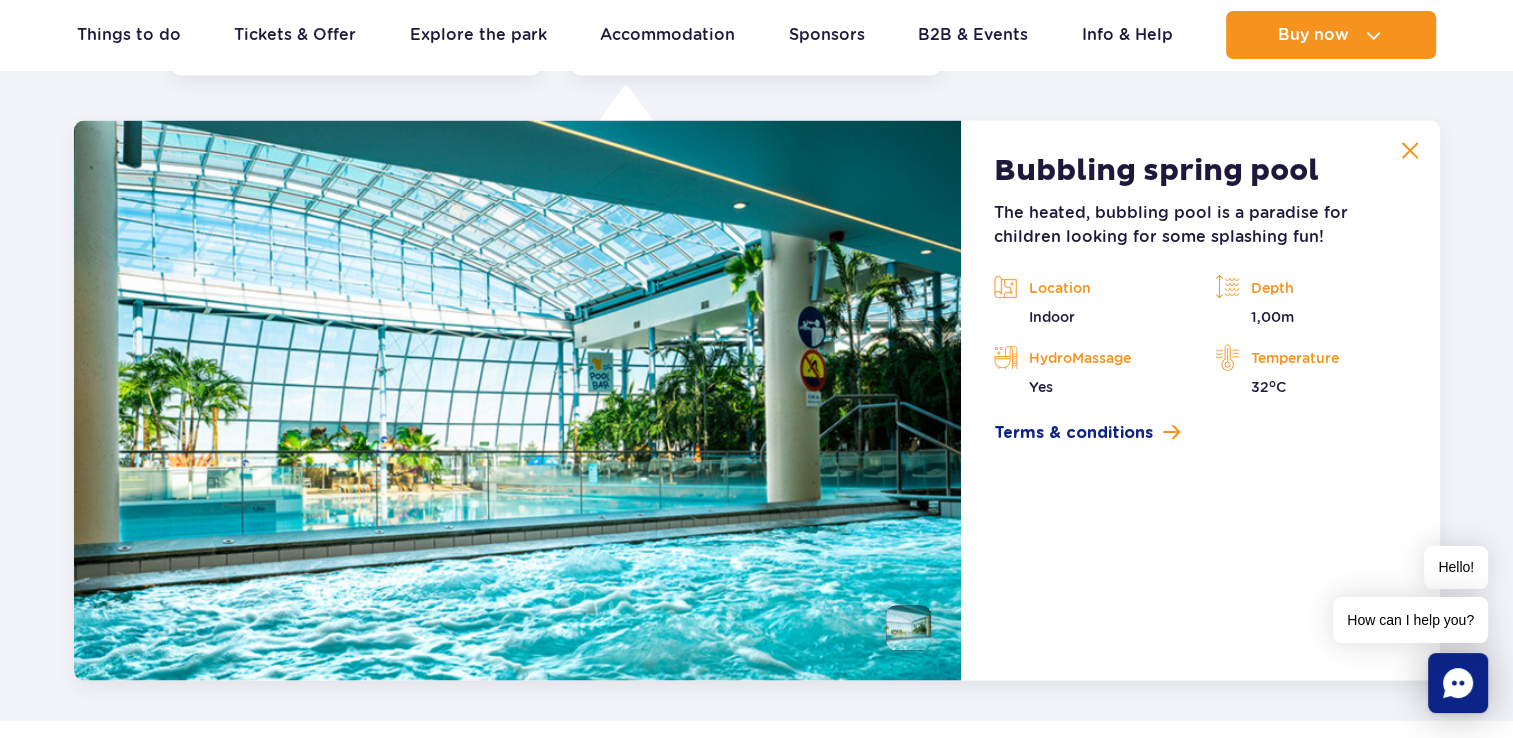 click at bounding box center [1410, 151] 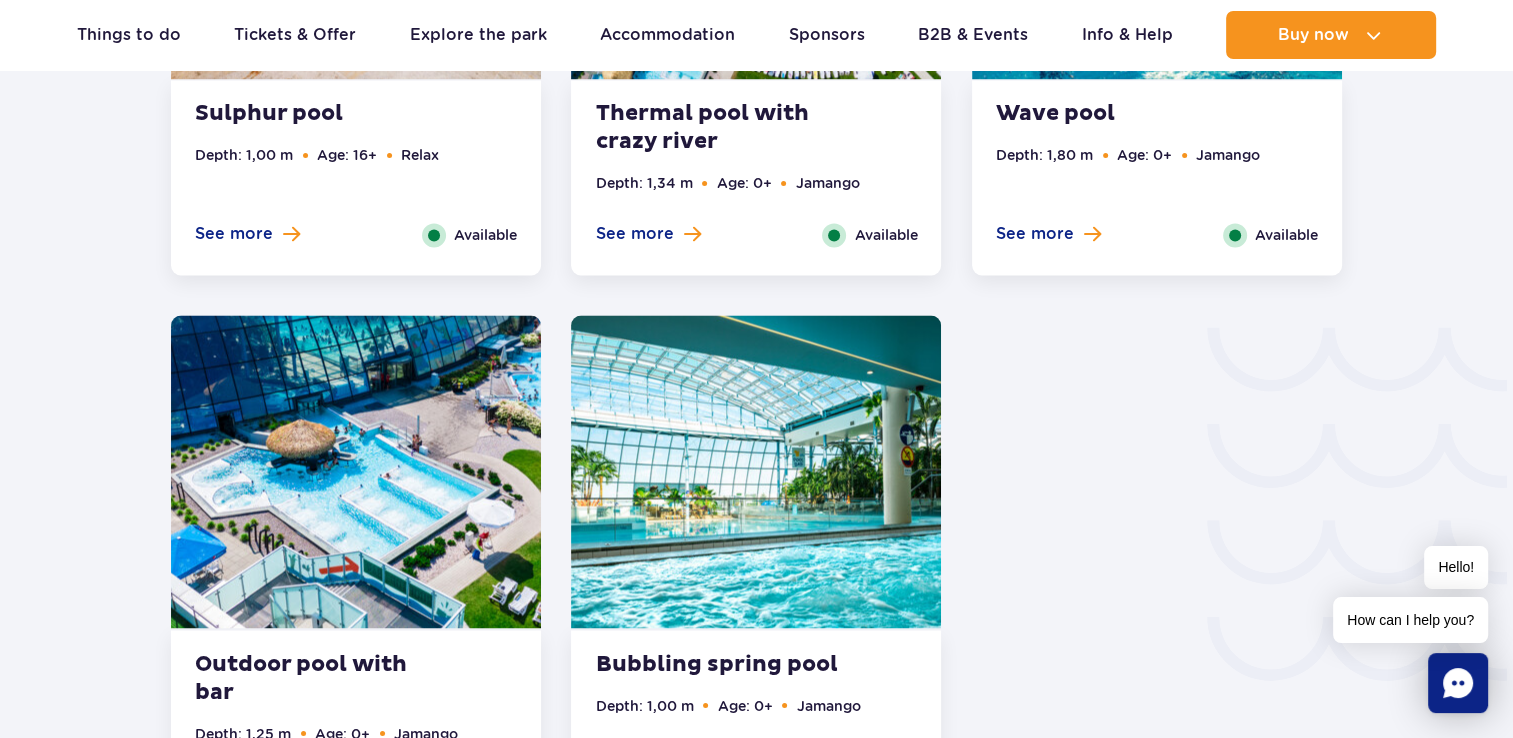 scroll, scrollTop: 2872, scrollLeft: 0, axis: vertical 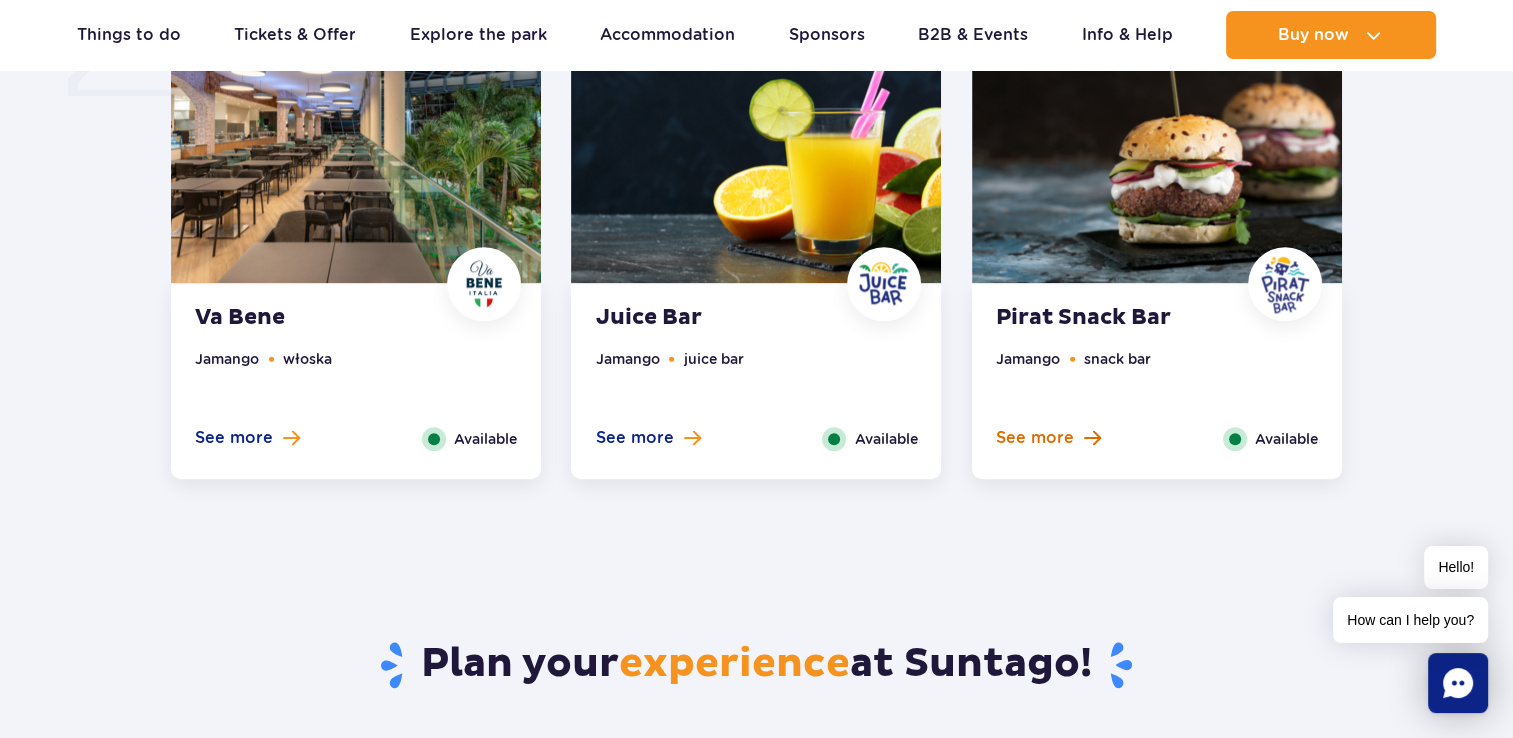 click on "See more" at bounding box center [1048, 438] 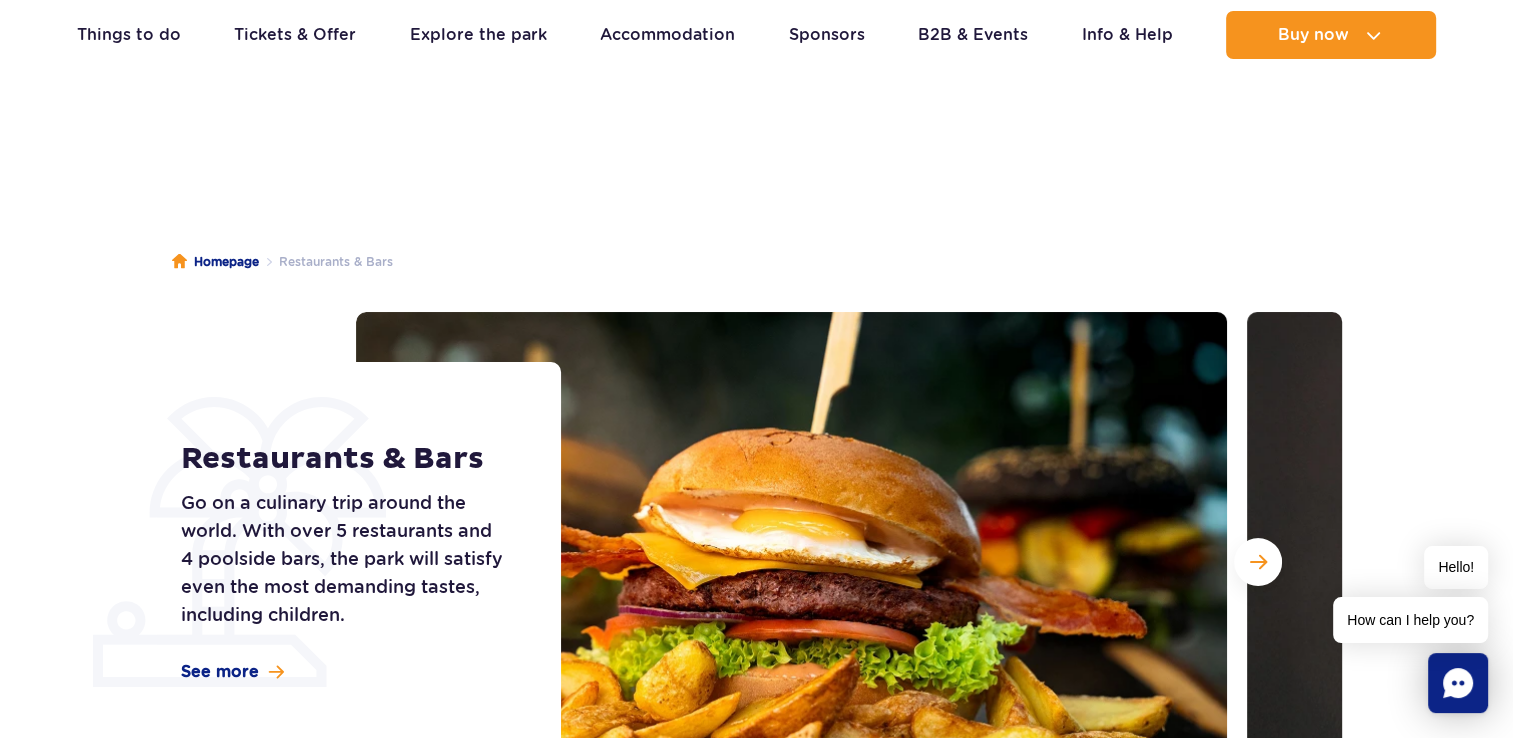 scroll, scrollTop: 0, scrollLeft: 0, axis: both 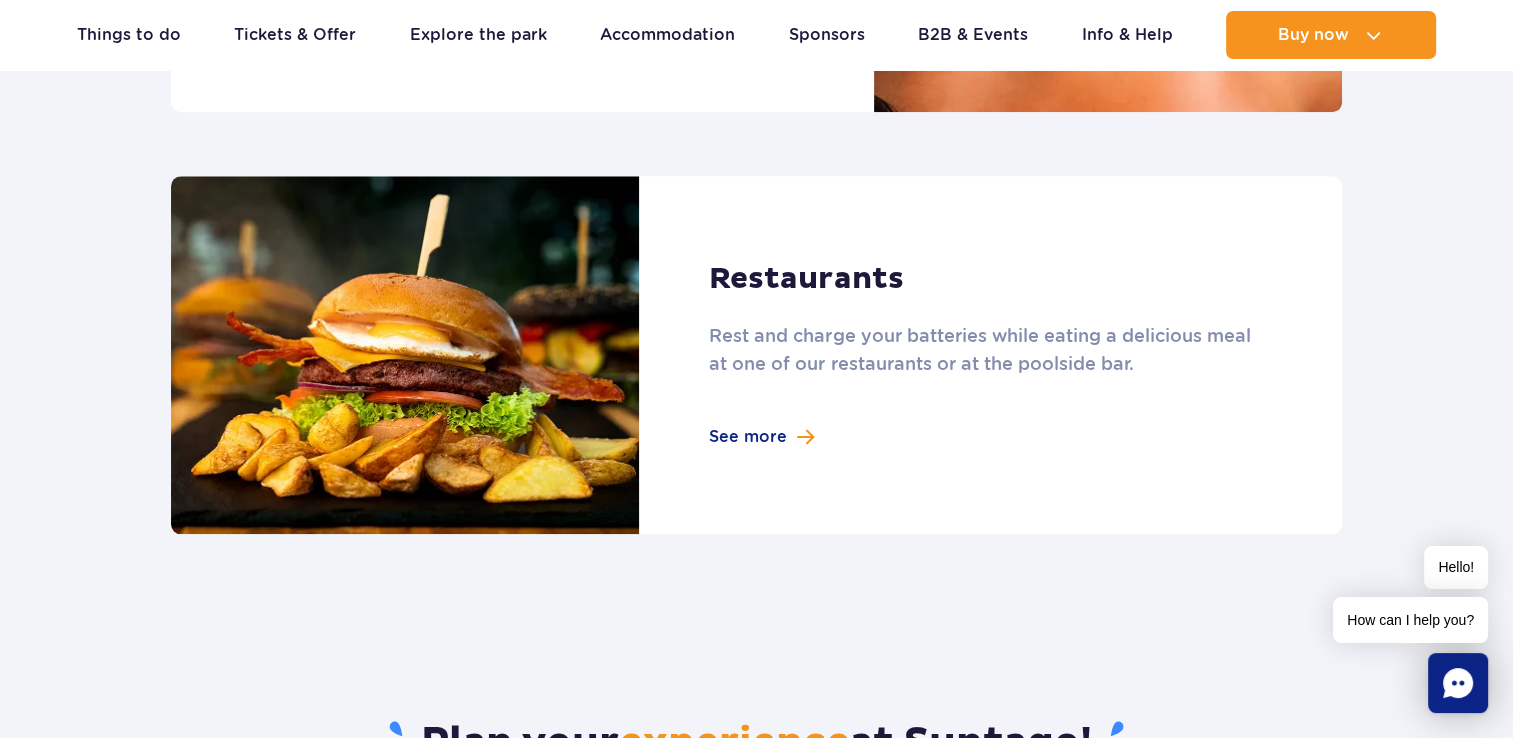 click at bounding box center [756, 355] 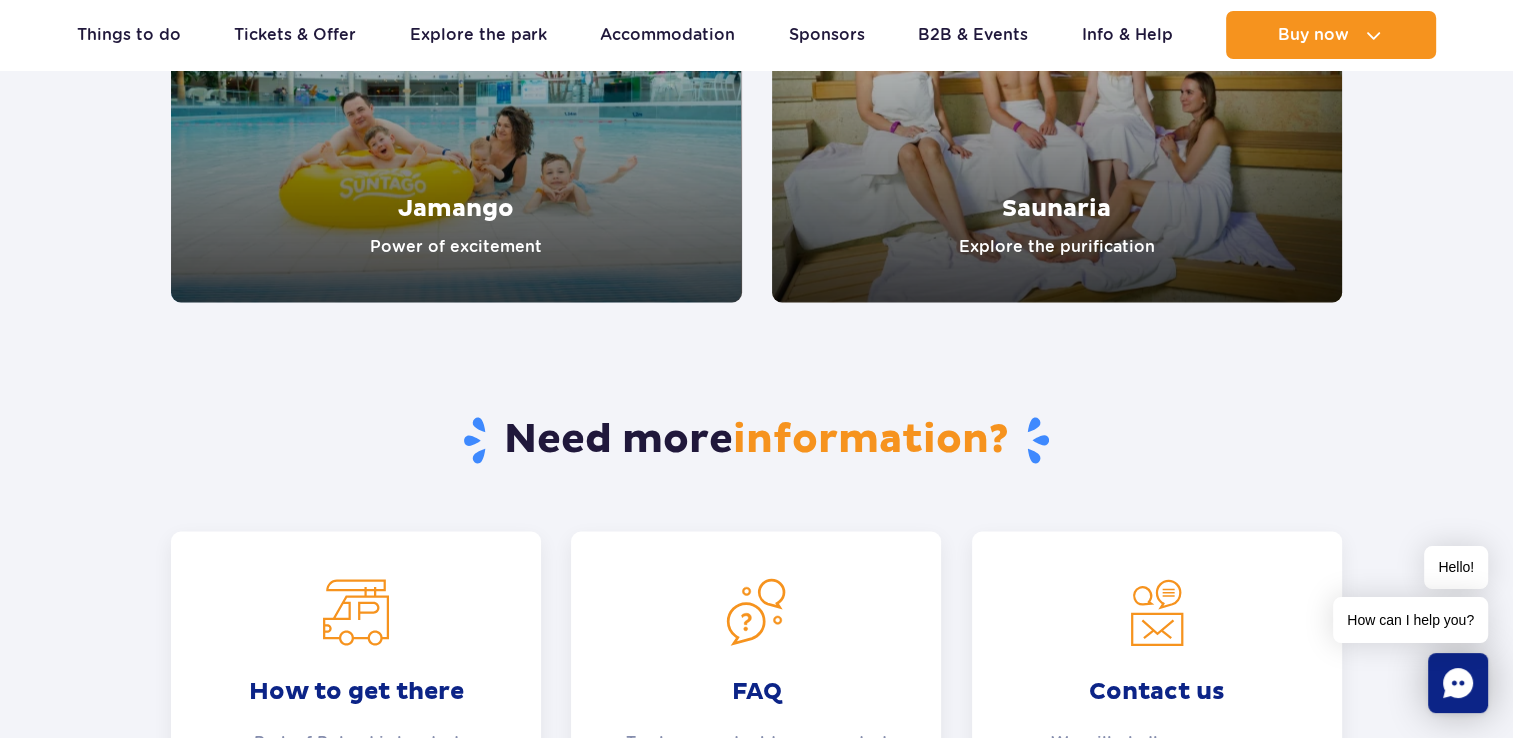 scroll, scrollTop: 3600, scrollLeft: 0, axis: vertical 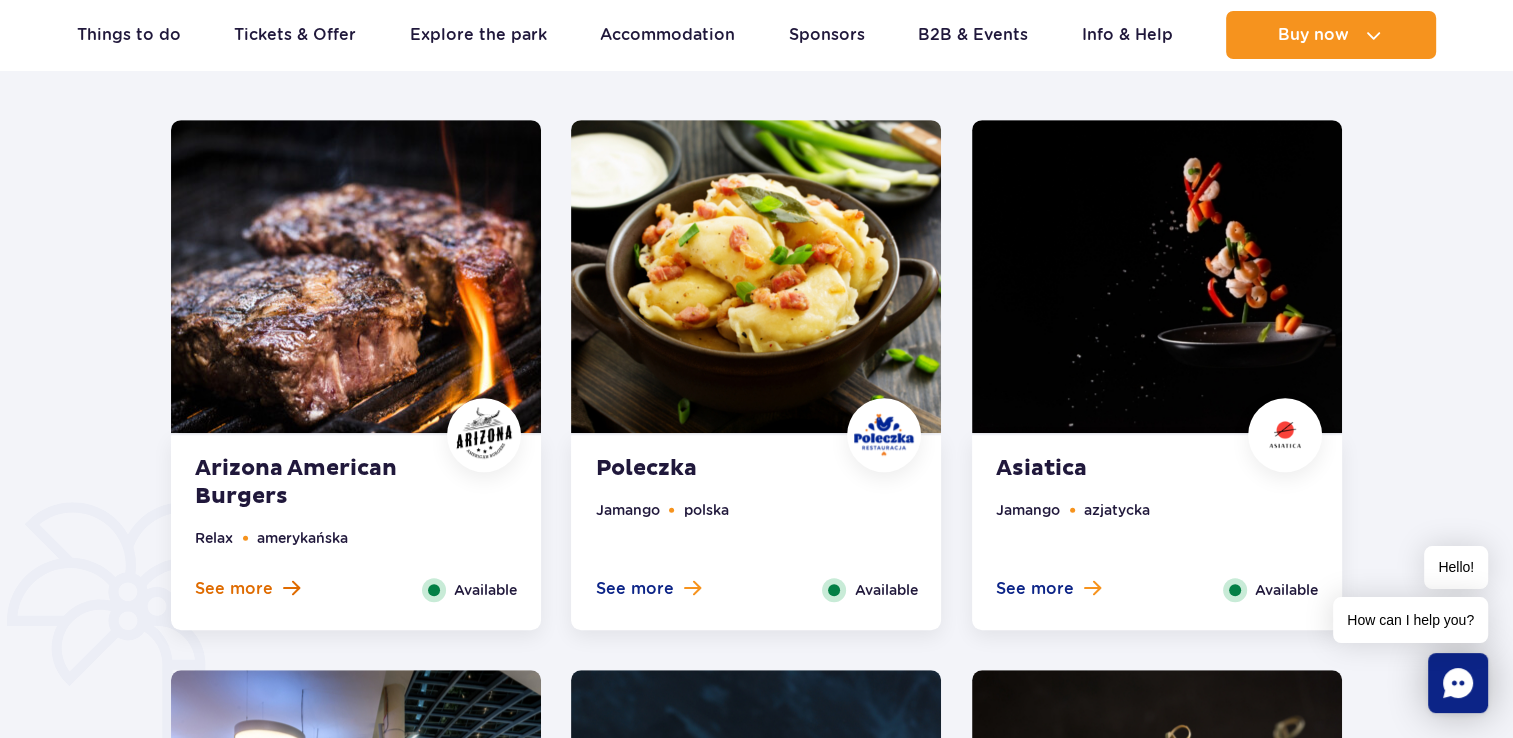 click on "See more" at bounding box center [247, 589] 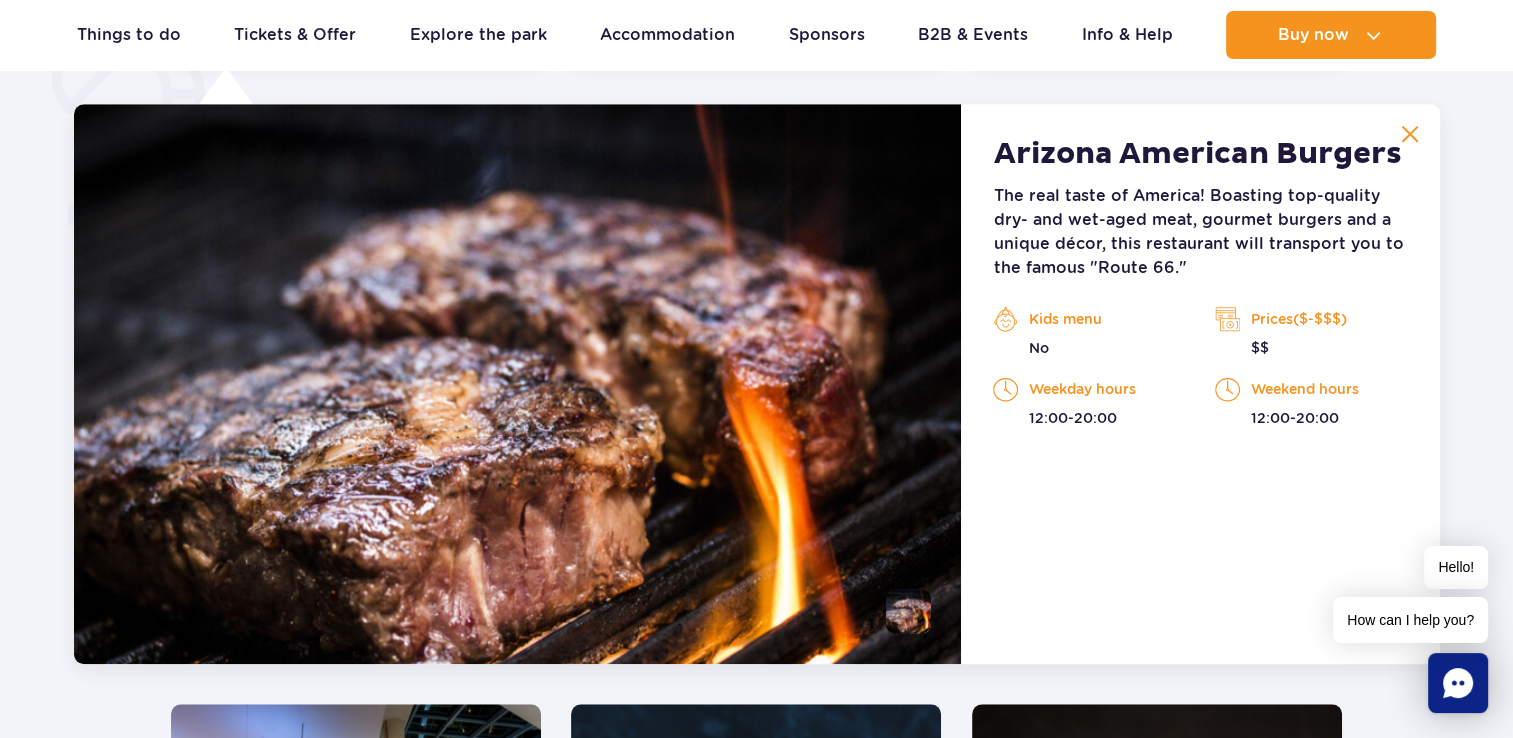 scroll, scrollTop: 1555, scrollLeft: 0, axis: vertical 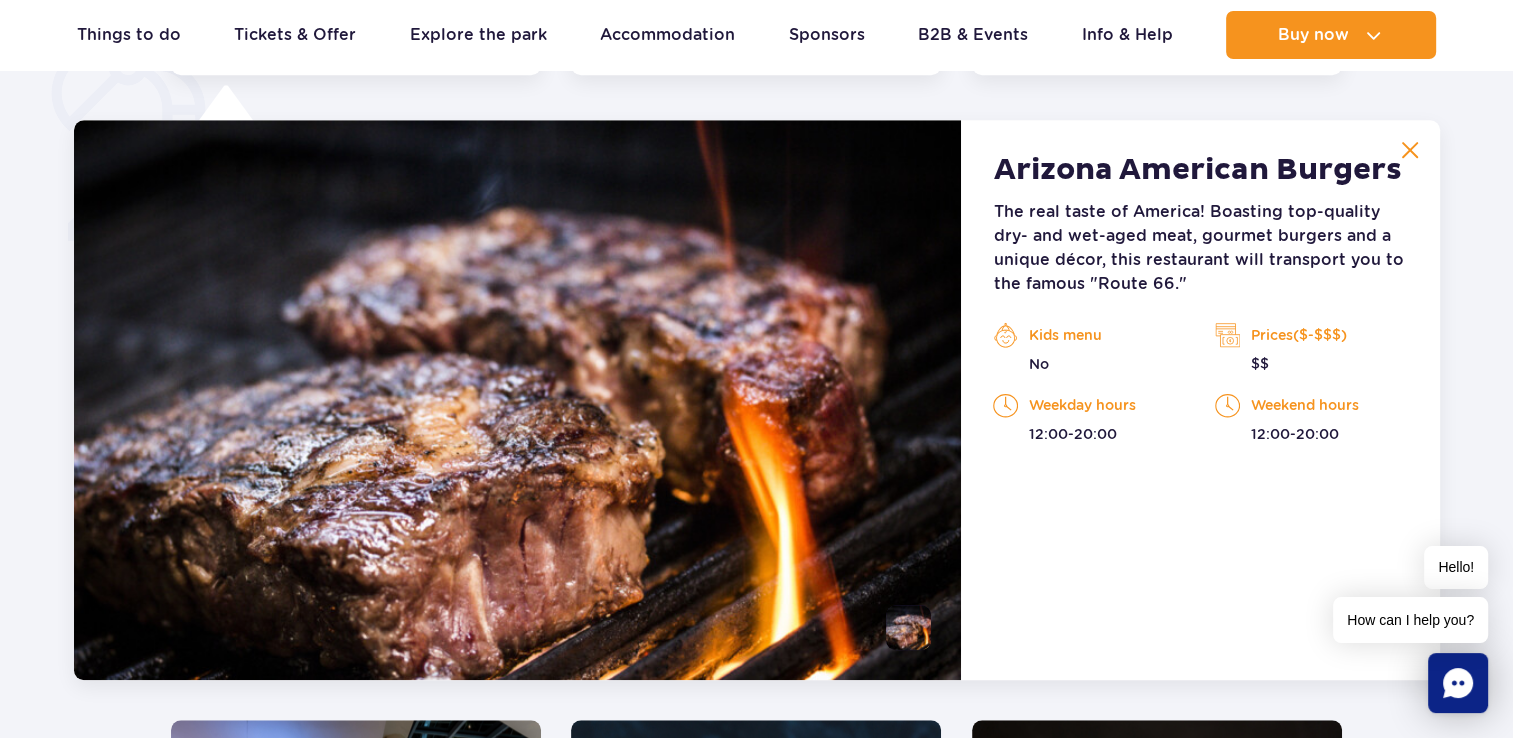 click at bounding box center [1410, 150] 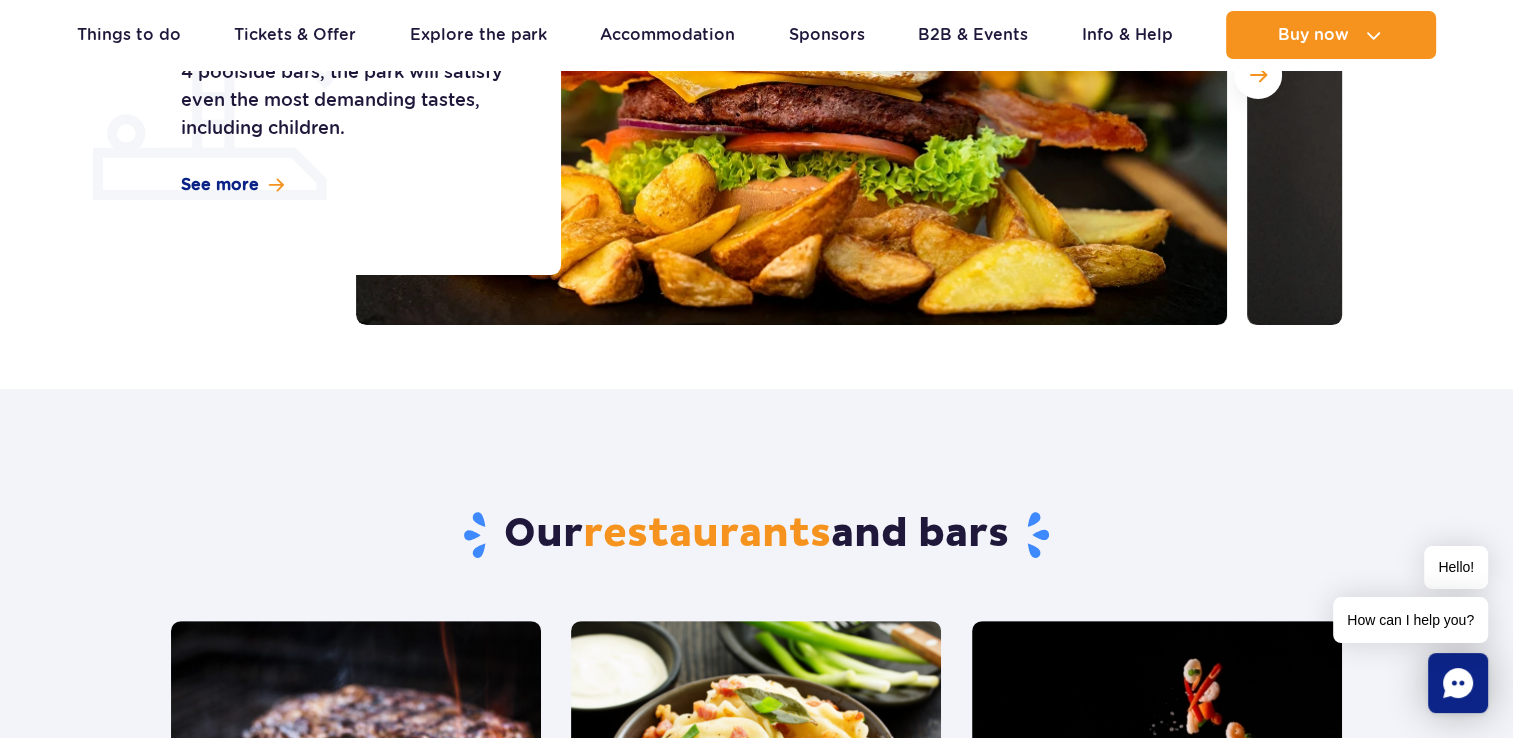 scroll, scrollTop: 455, scrollLeft: 0, axis: vertical 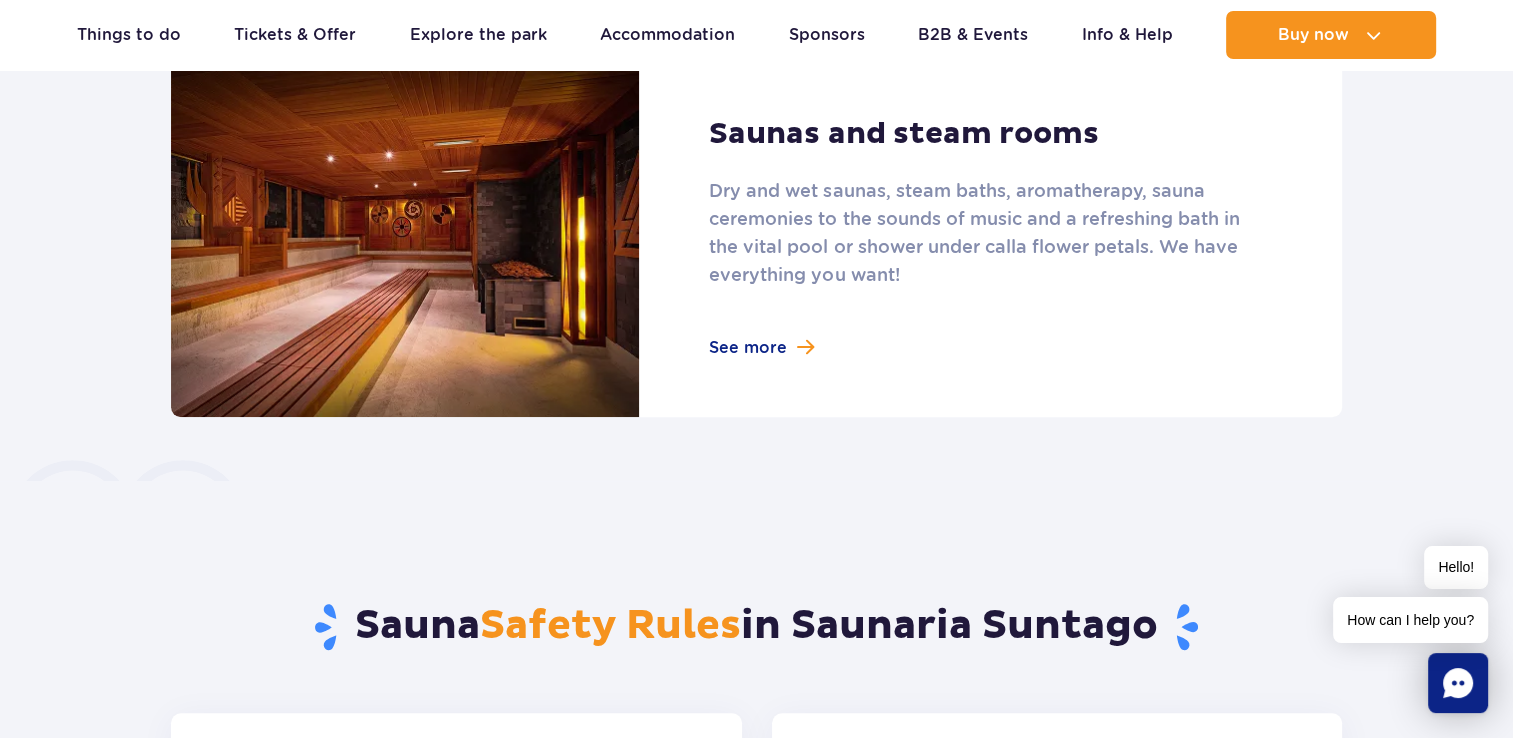 click at bounding box center (756, 237) 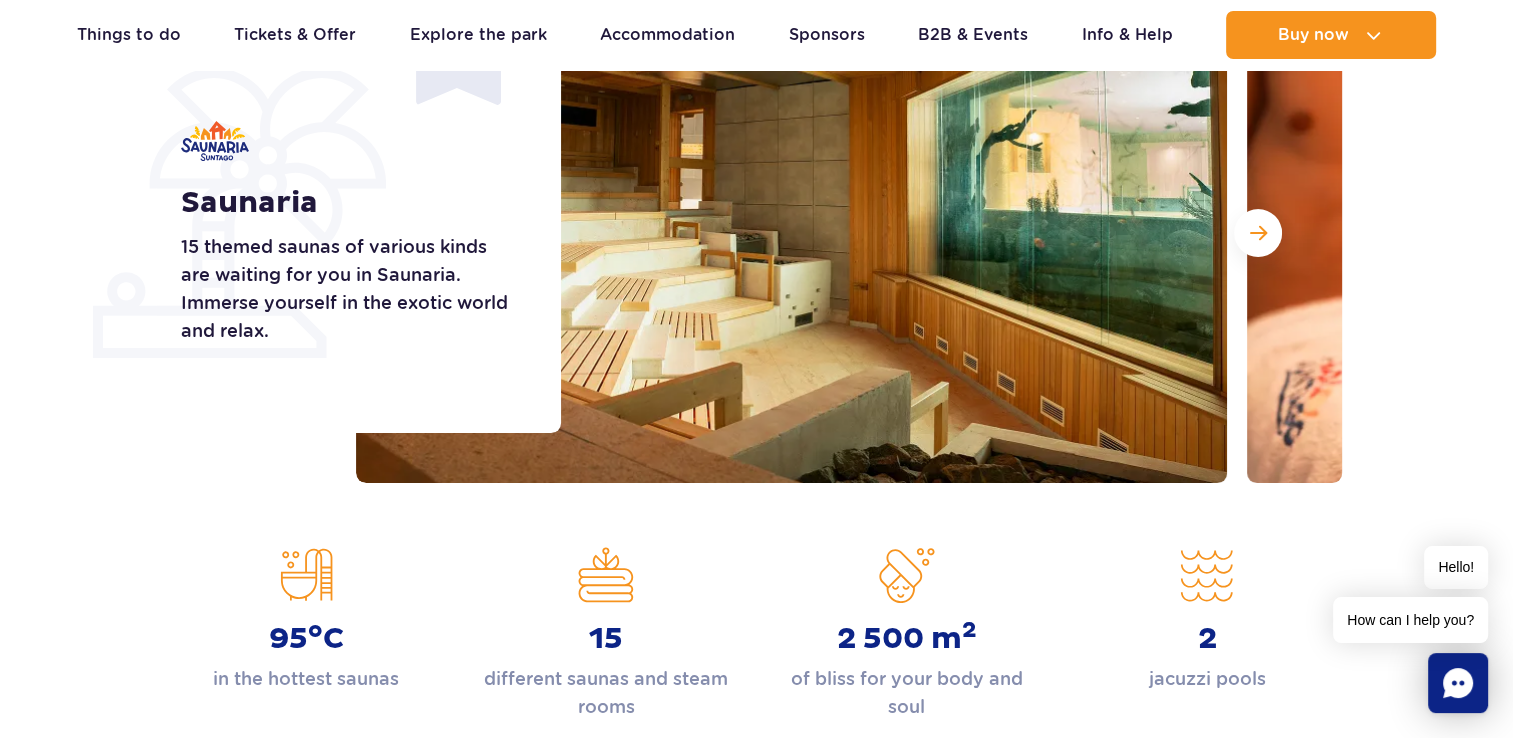 scroll, scrollTop: 300, scrollLeft: 0, axis: vertical 